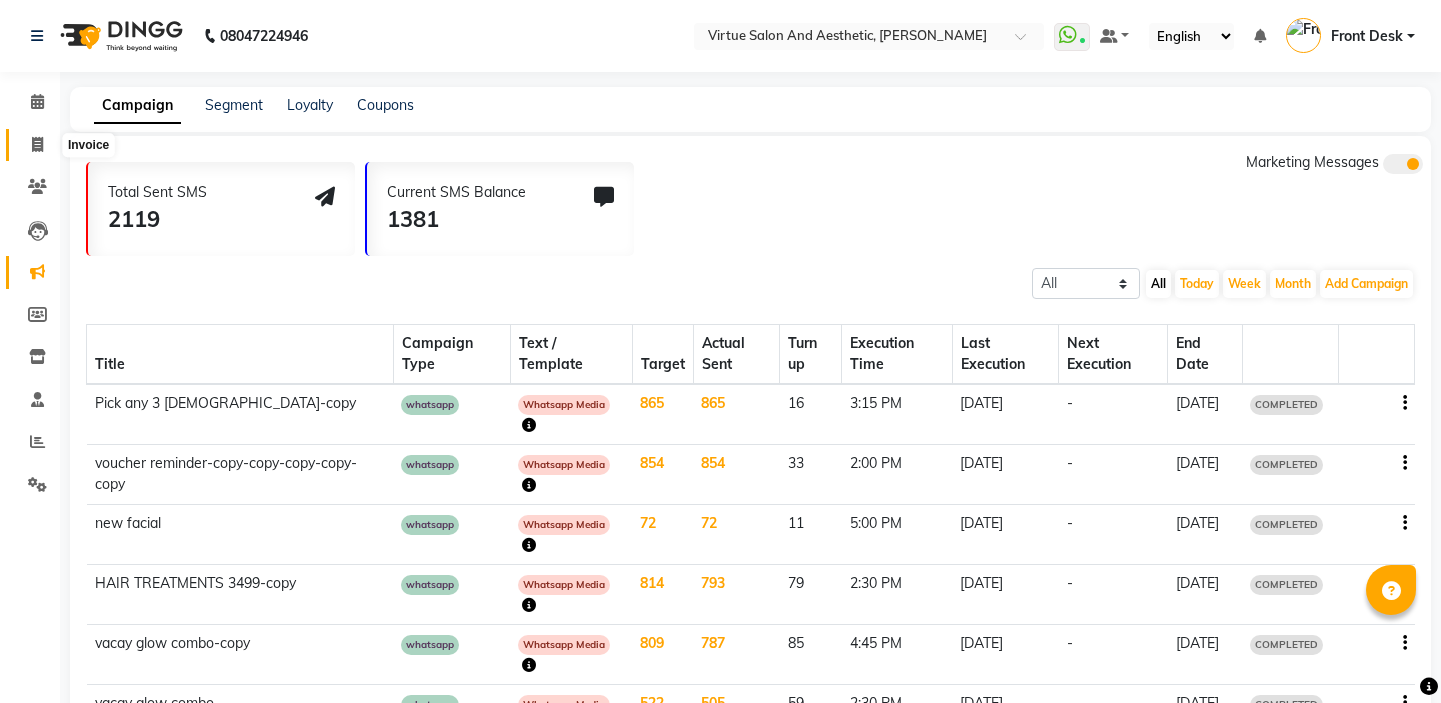 scroll, scrollTop: 0, scrollLeft: 0, axis: both 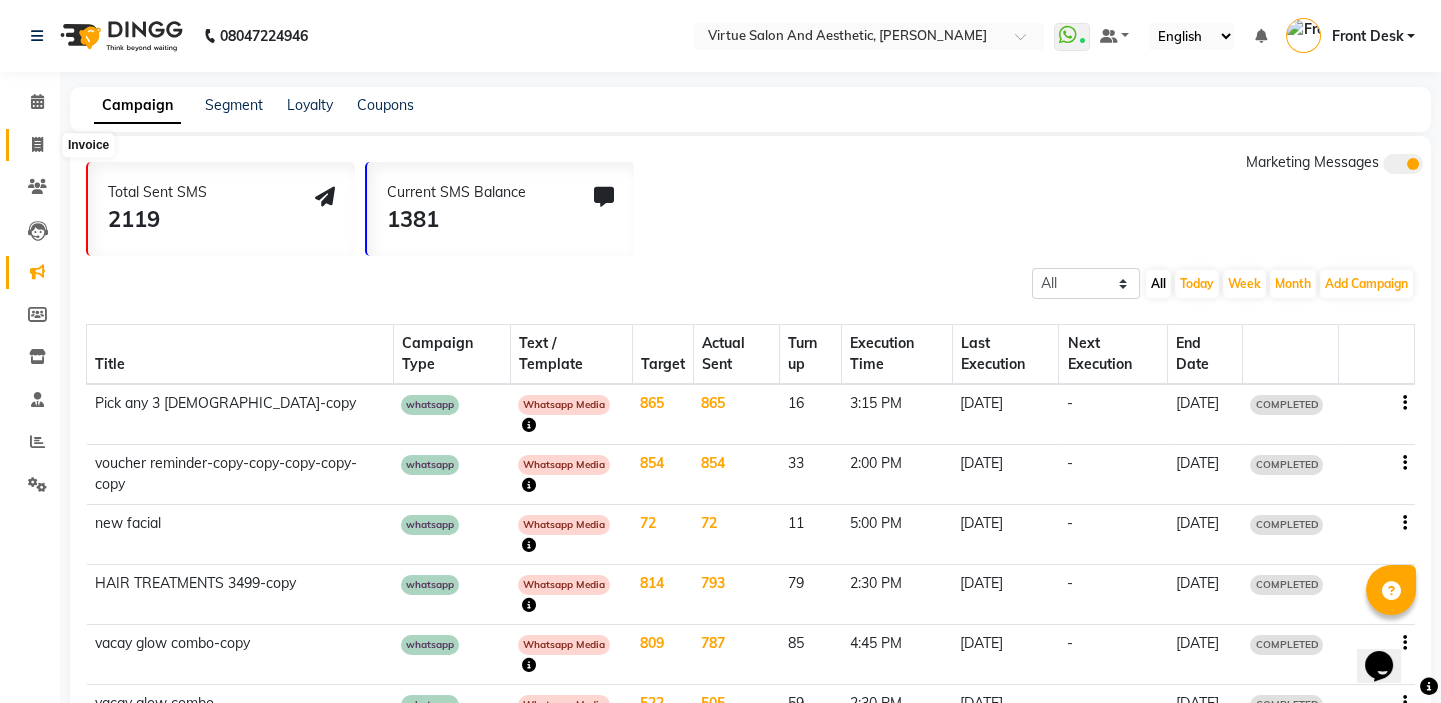 click 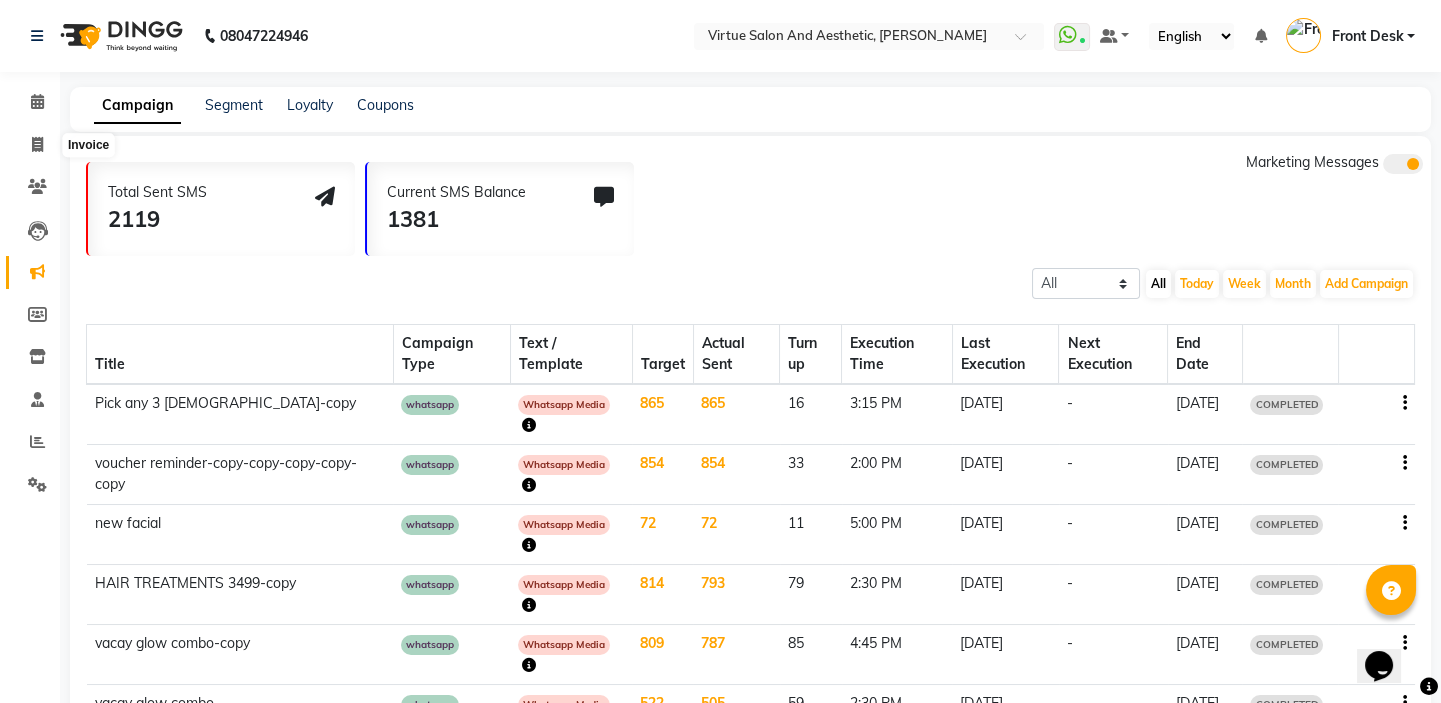 select on "service" 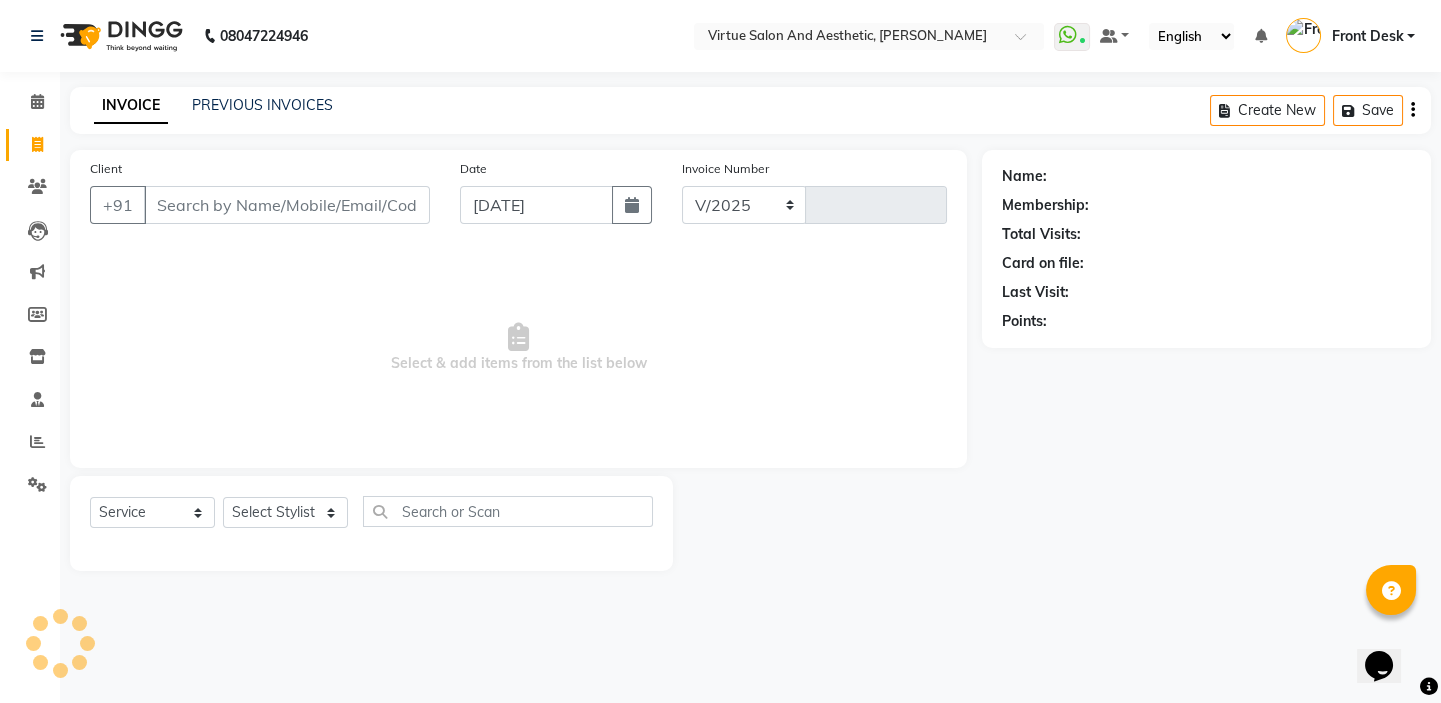 select on "7053" 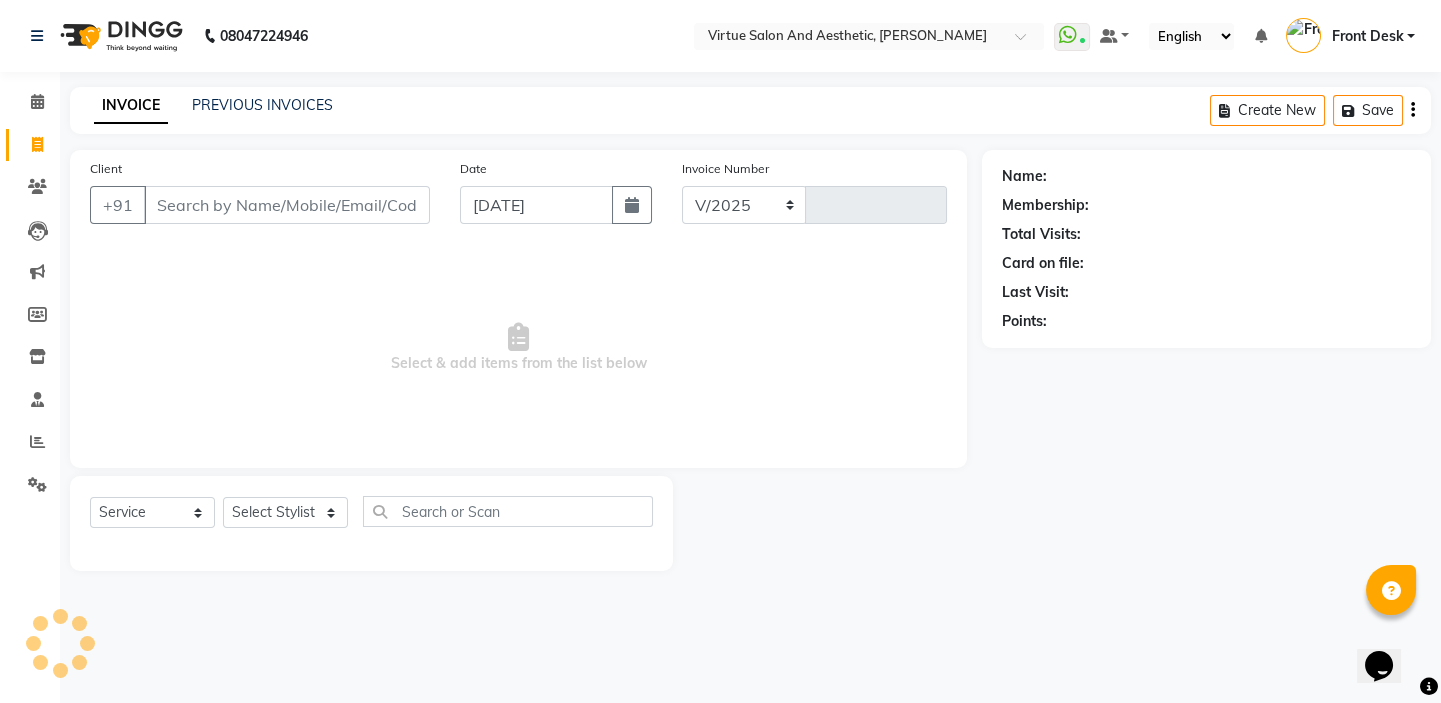 type on "0799" 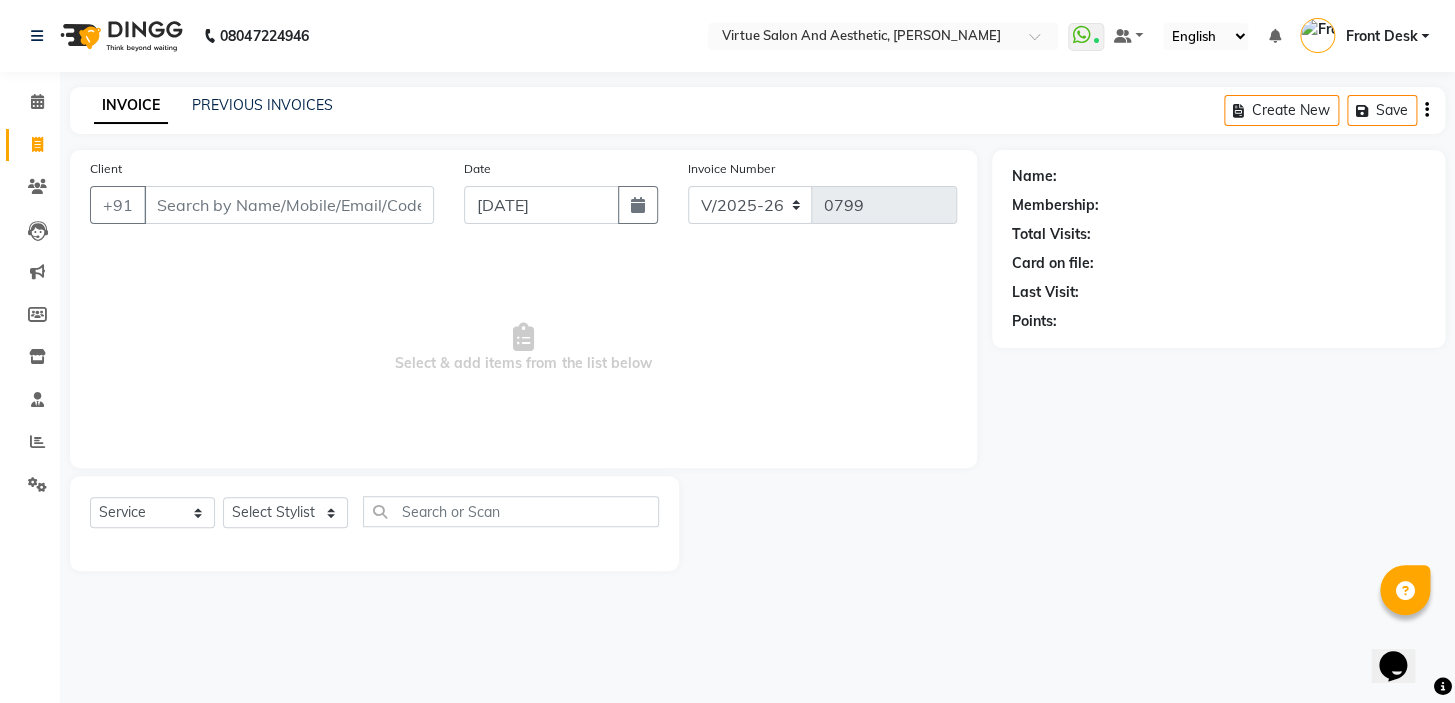 click on "Client" at bounding box center (289, 205) 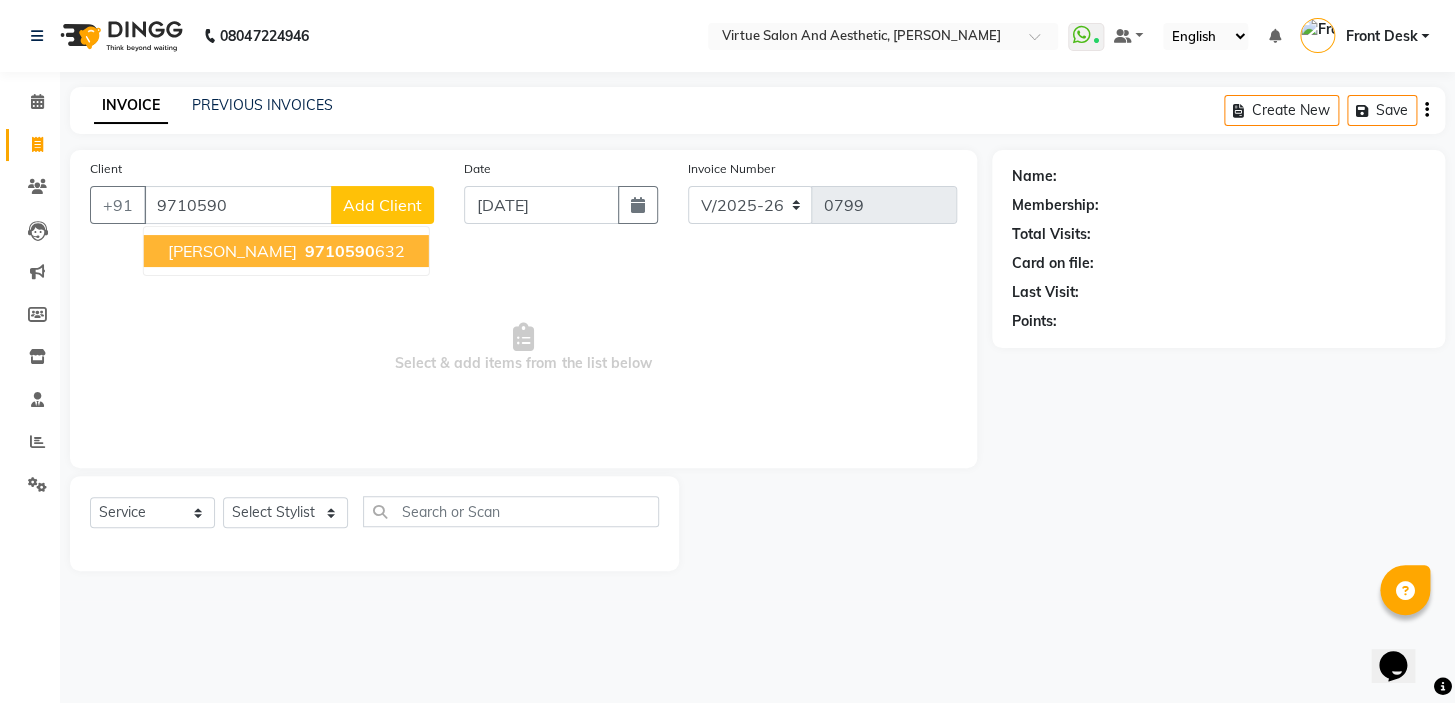 click on "9710590" at bounding box center (340, 251) 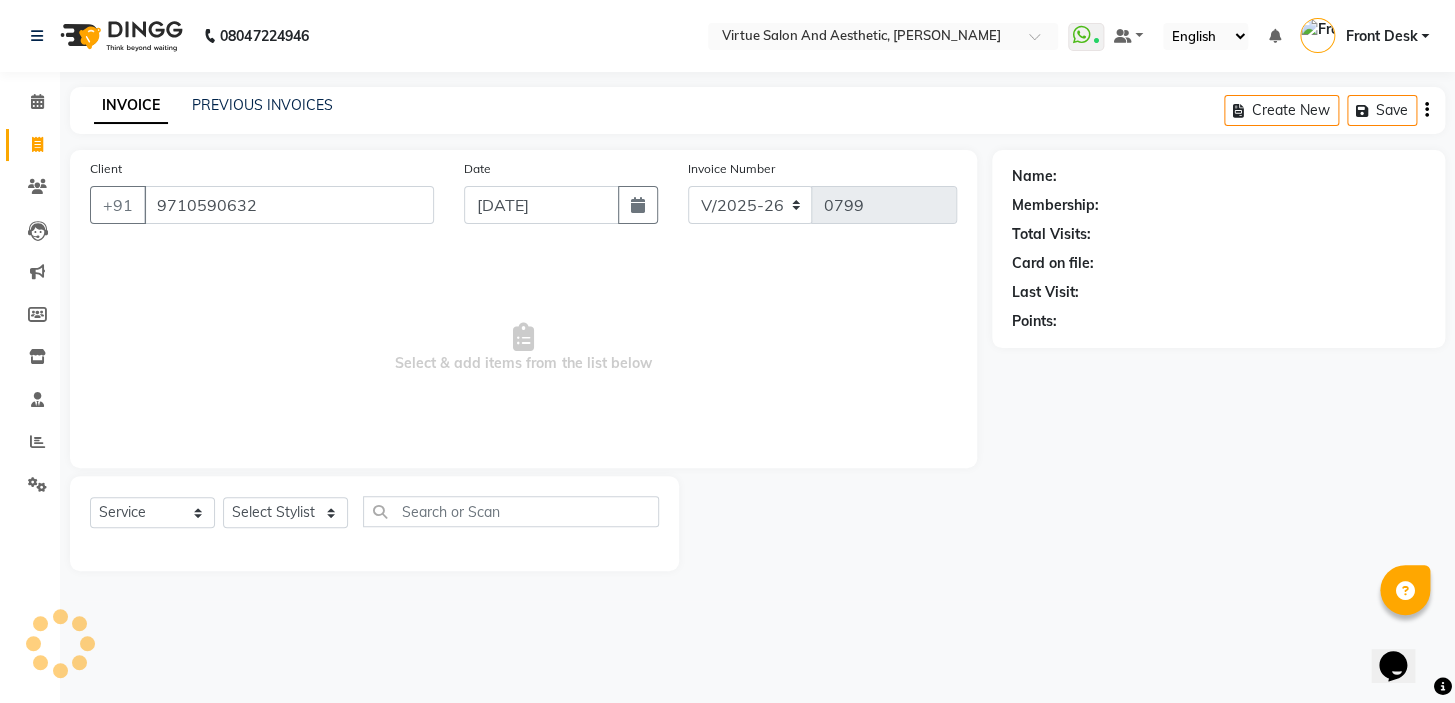 type on "9710590632" 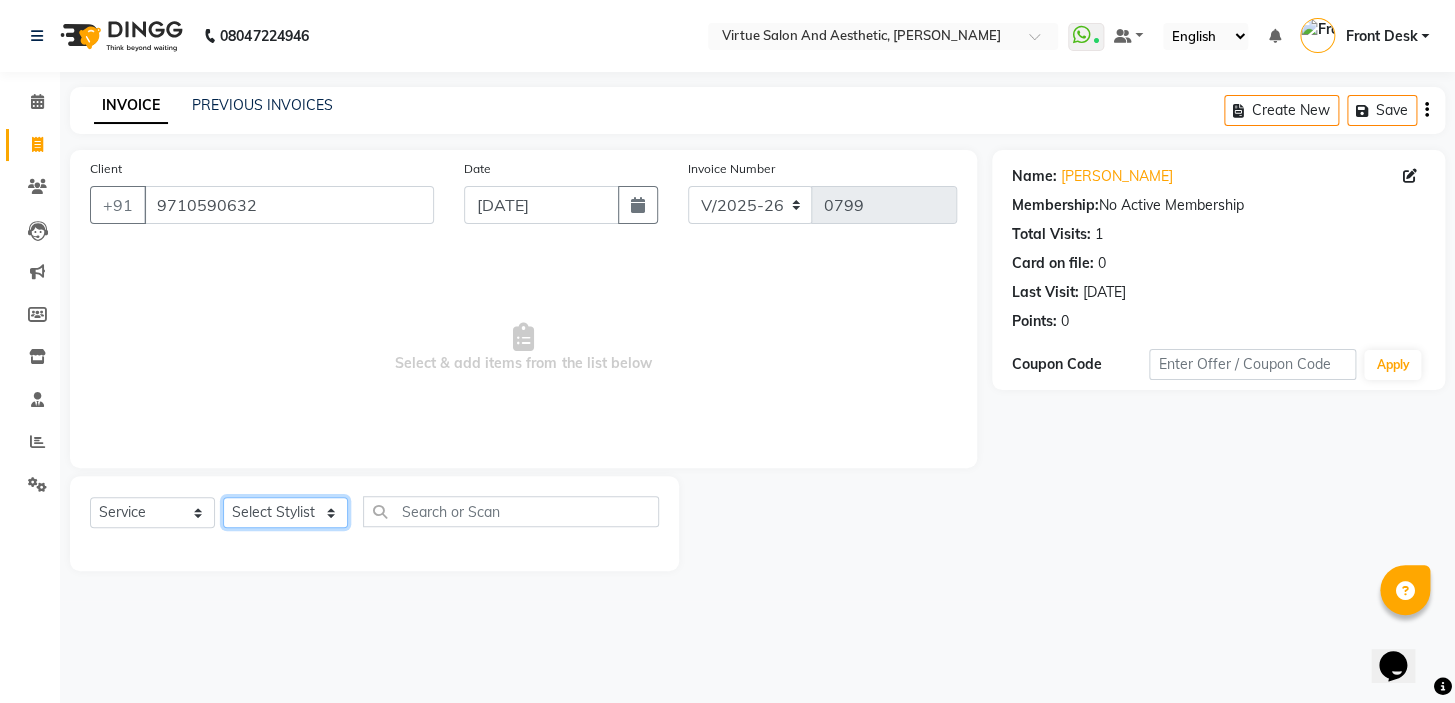 click on "Select Stylist BALAJI DIVYA FAMITHA Front Desk ILAKKIYA ISHWARYA MANISHA MILLI RAJAN RAMESH" 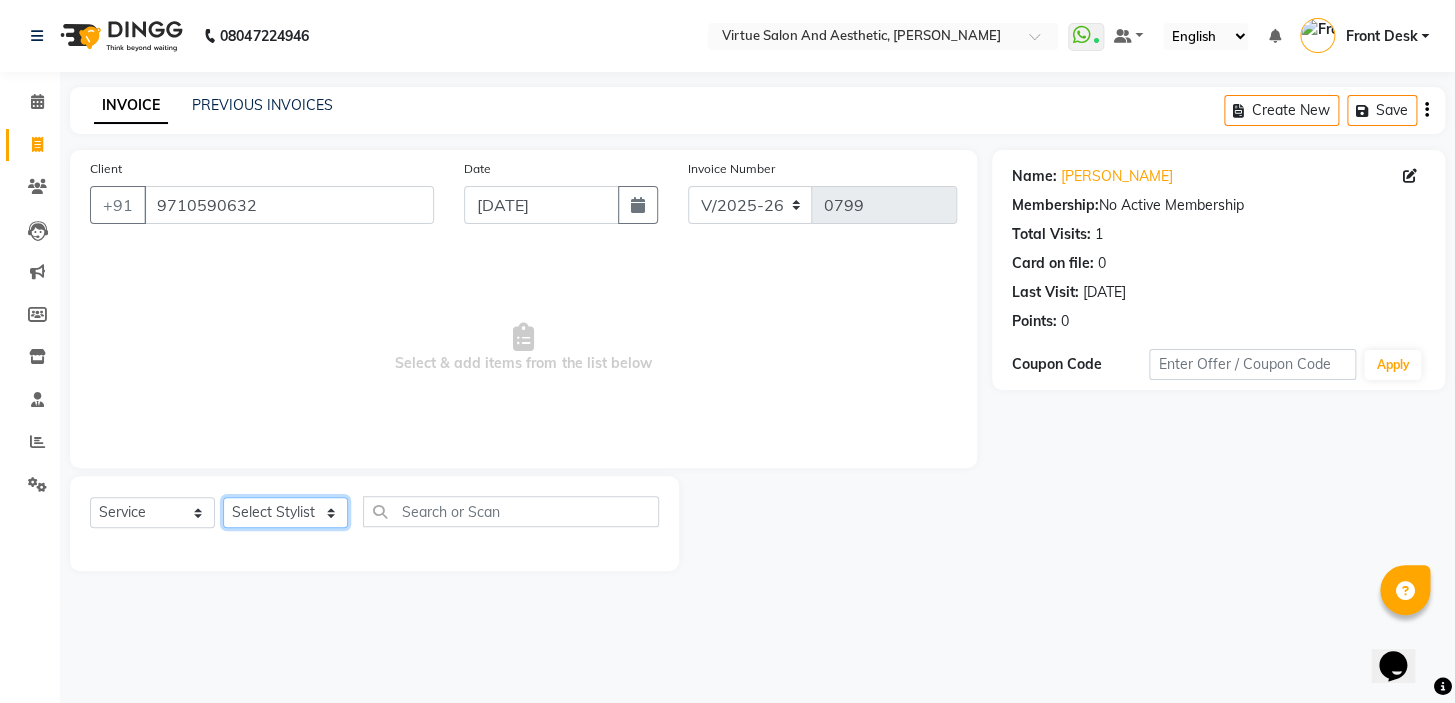 select on "59064" 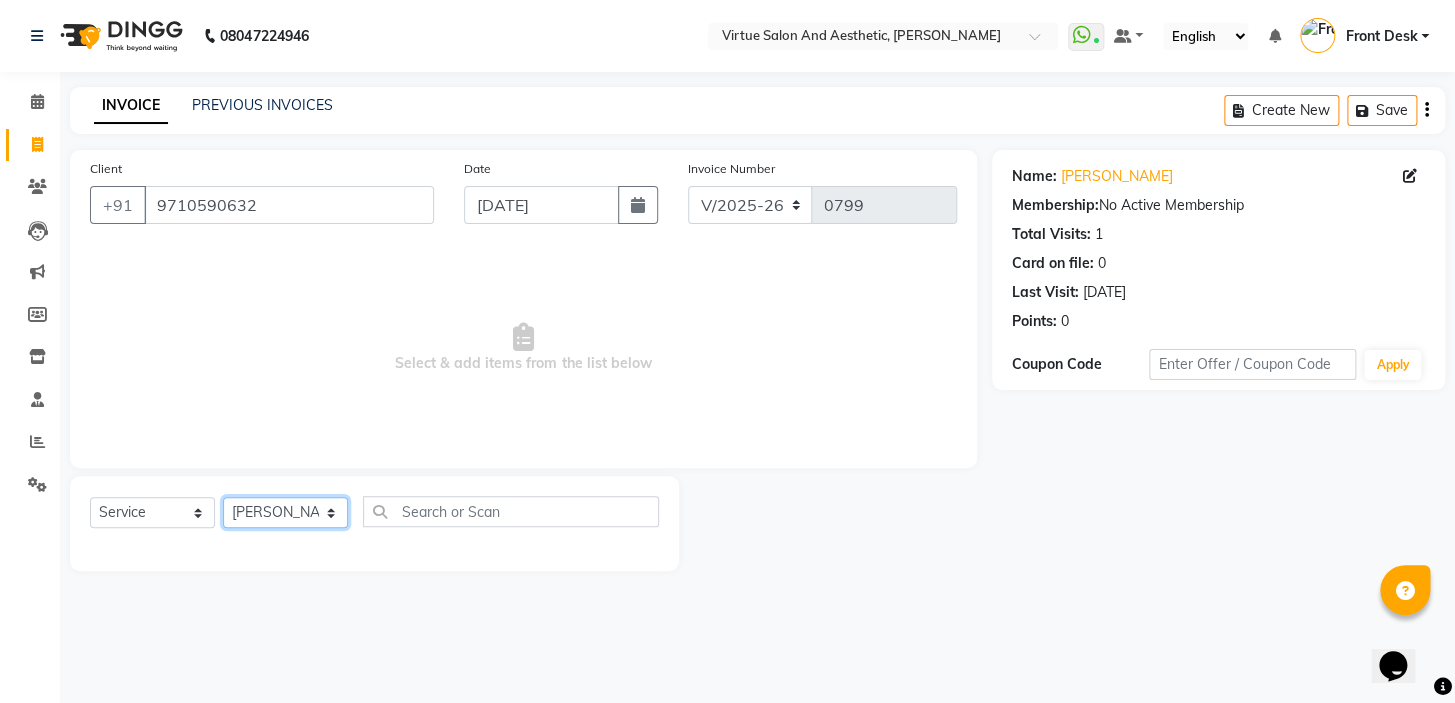 click on "Select Stylist BALAJI DIVYA FAMITHA Front Desk ILAKKIYA ISHWARYA MANISHA MILLI RAJAN RAMESH" 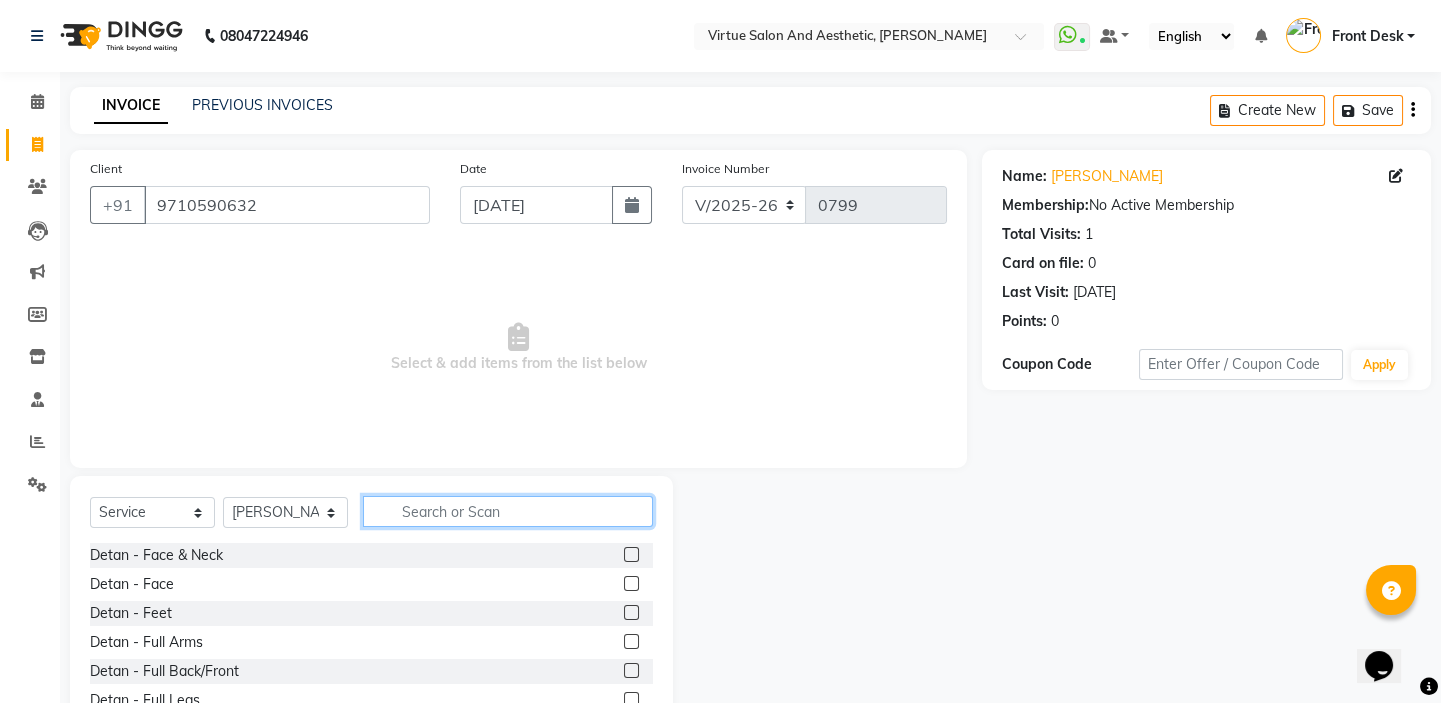 click 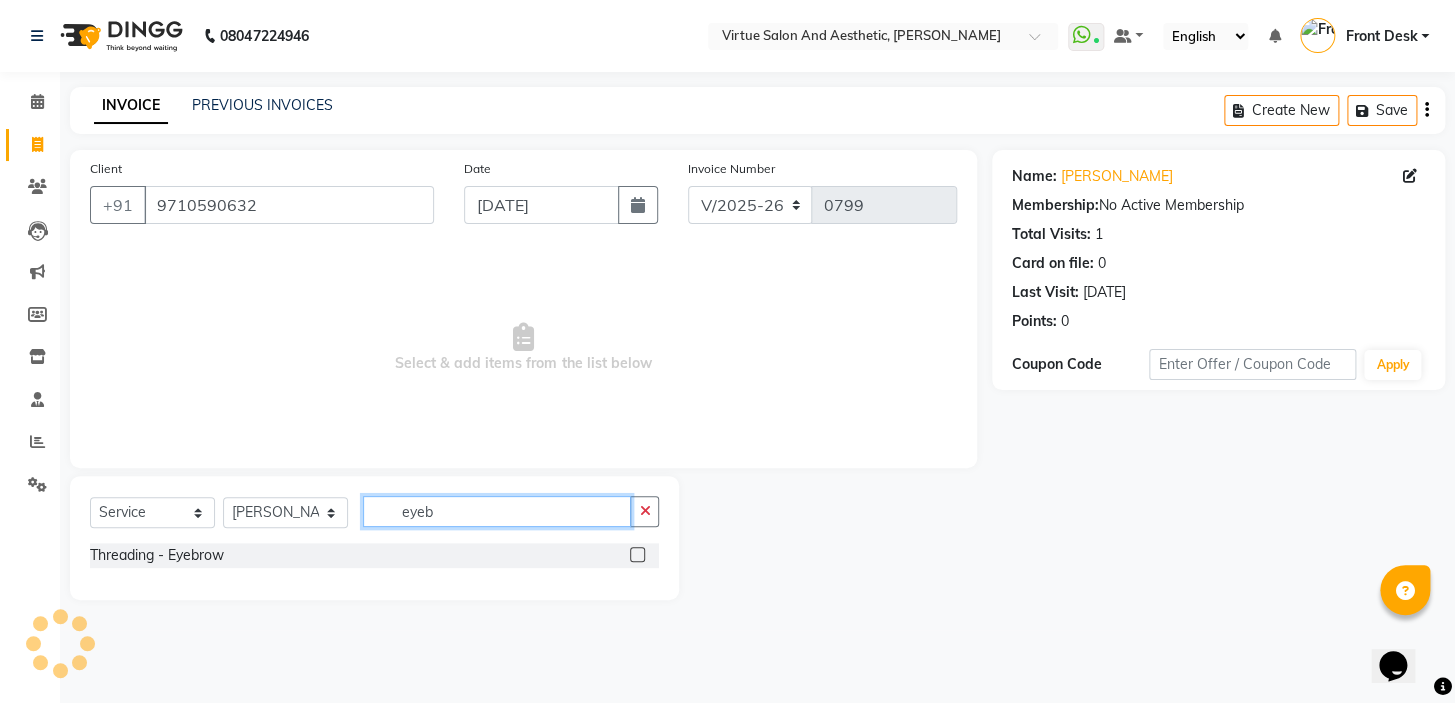 type on "eyeb" 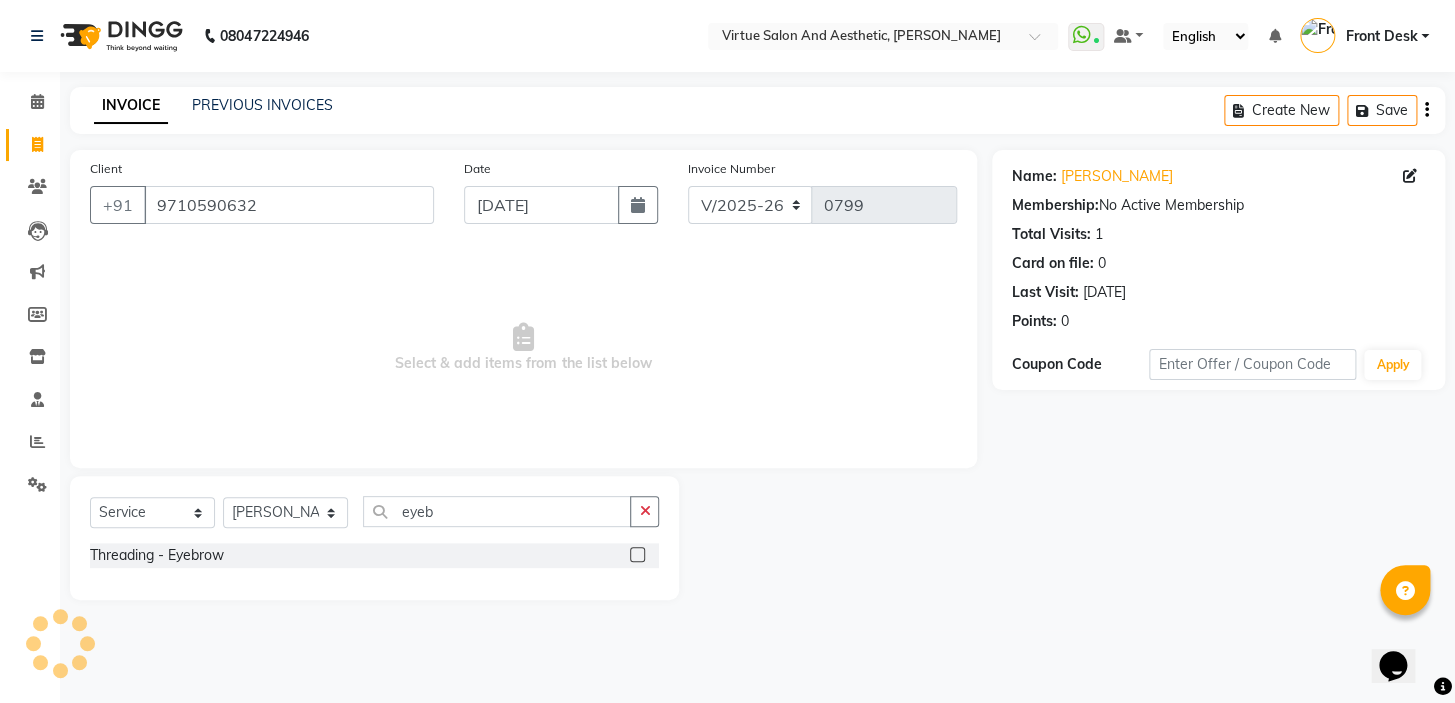 click 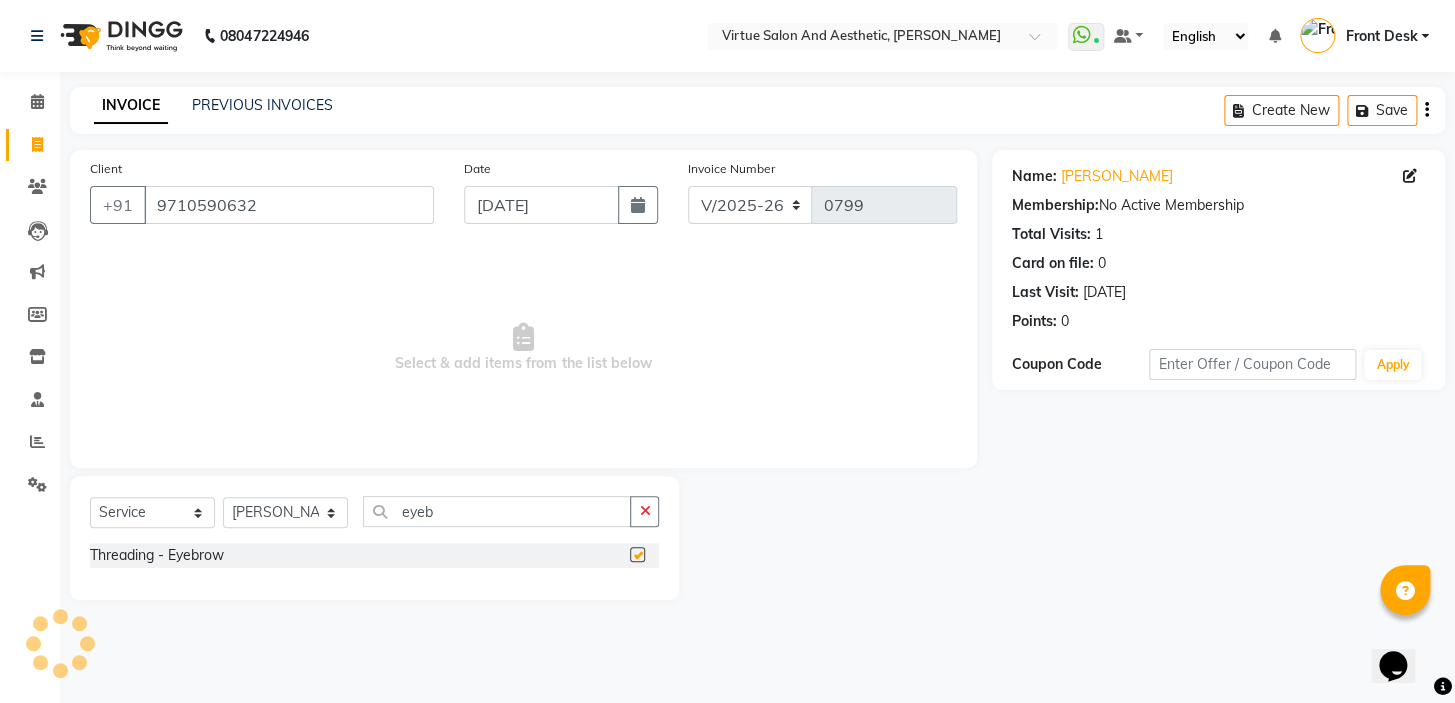 click 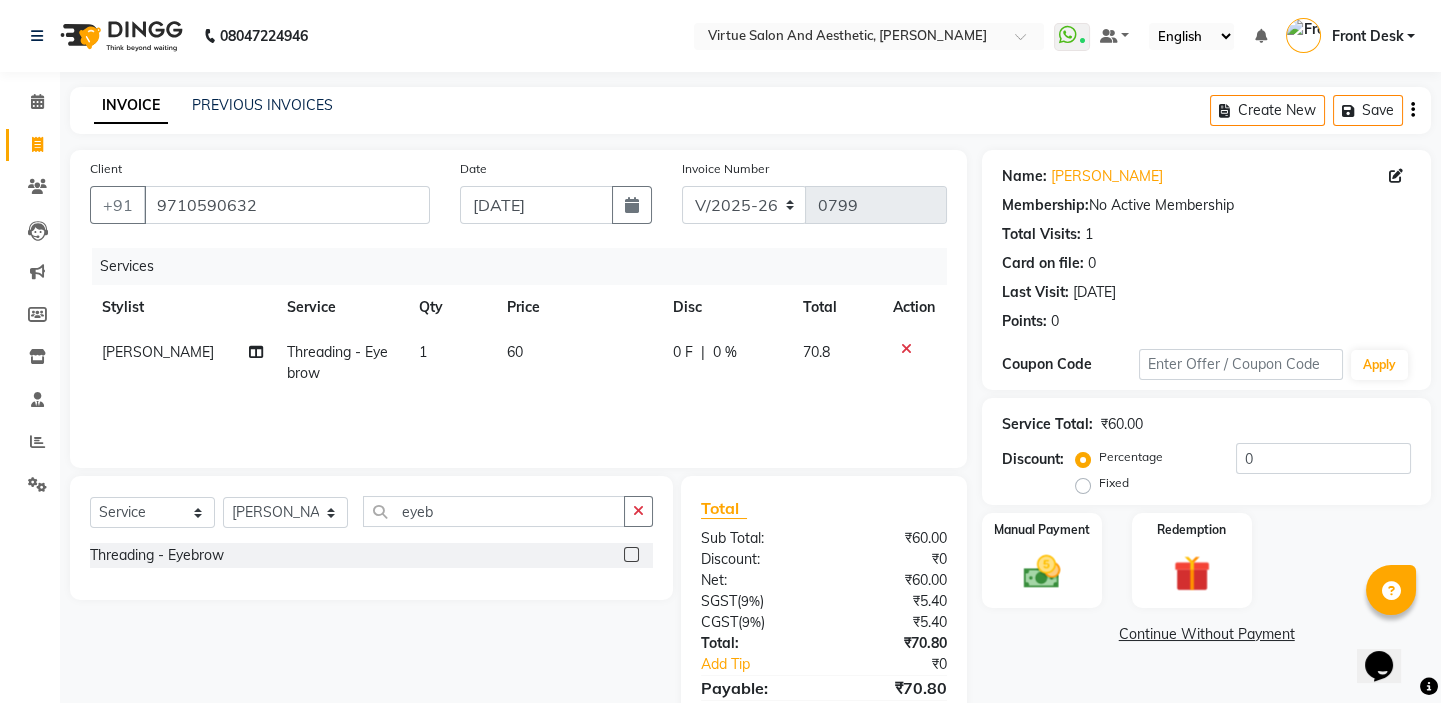 checkbox on "false" 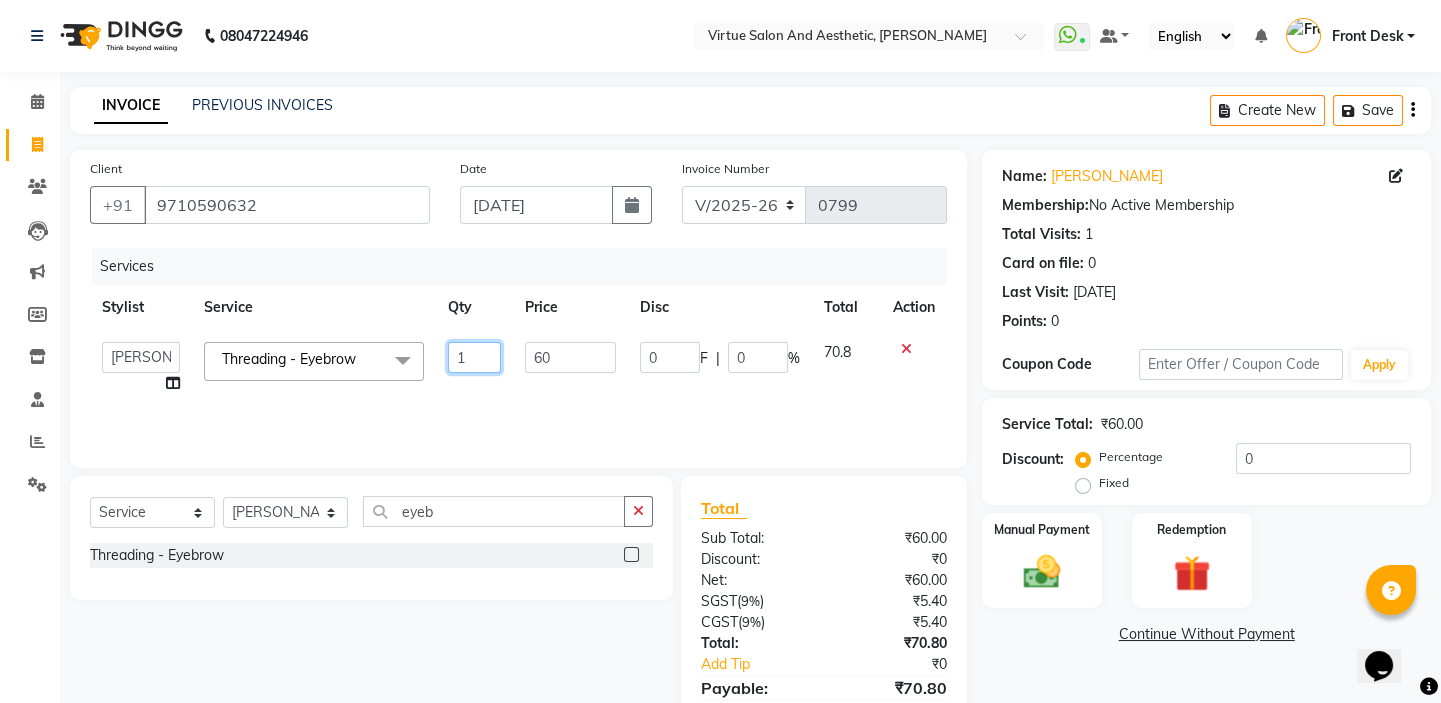 click on "1" 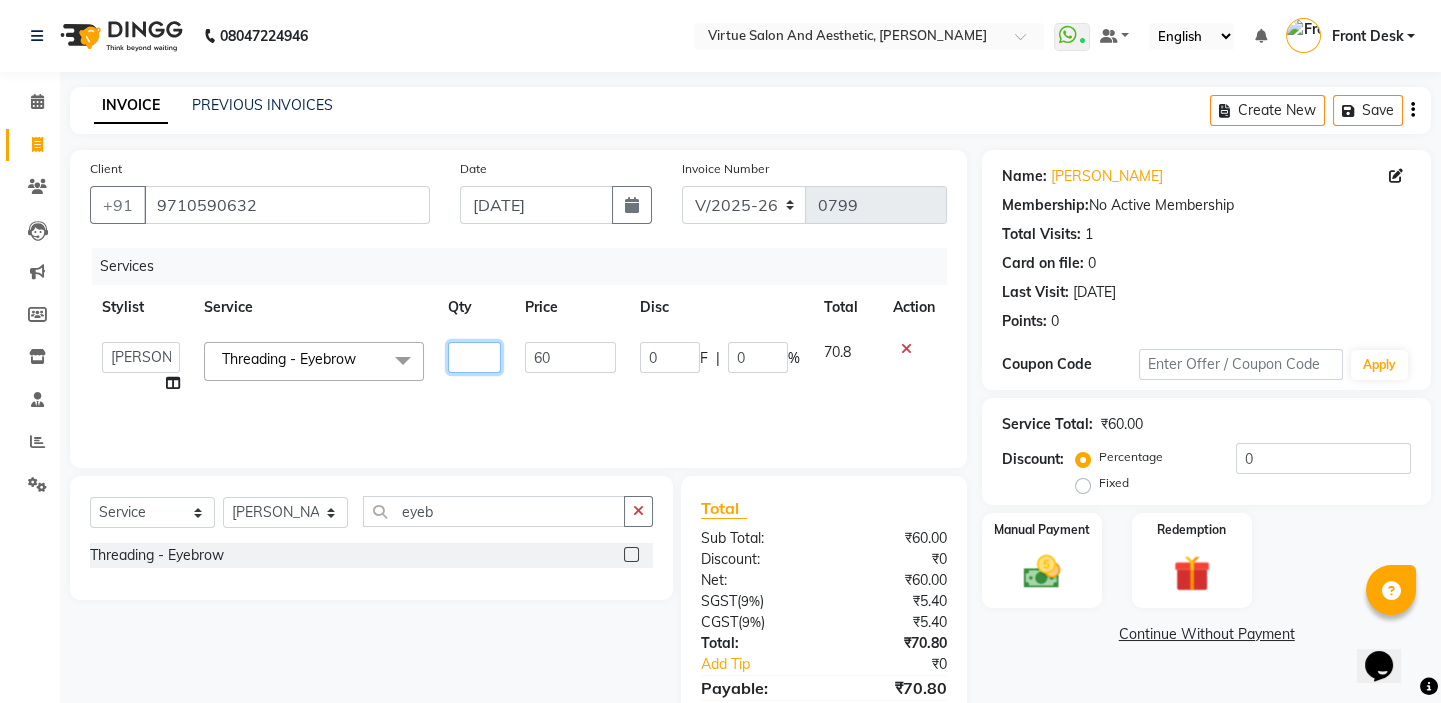 type on "2" 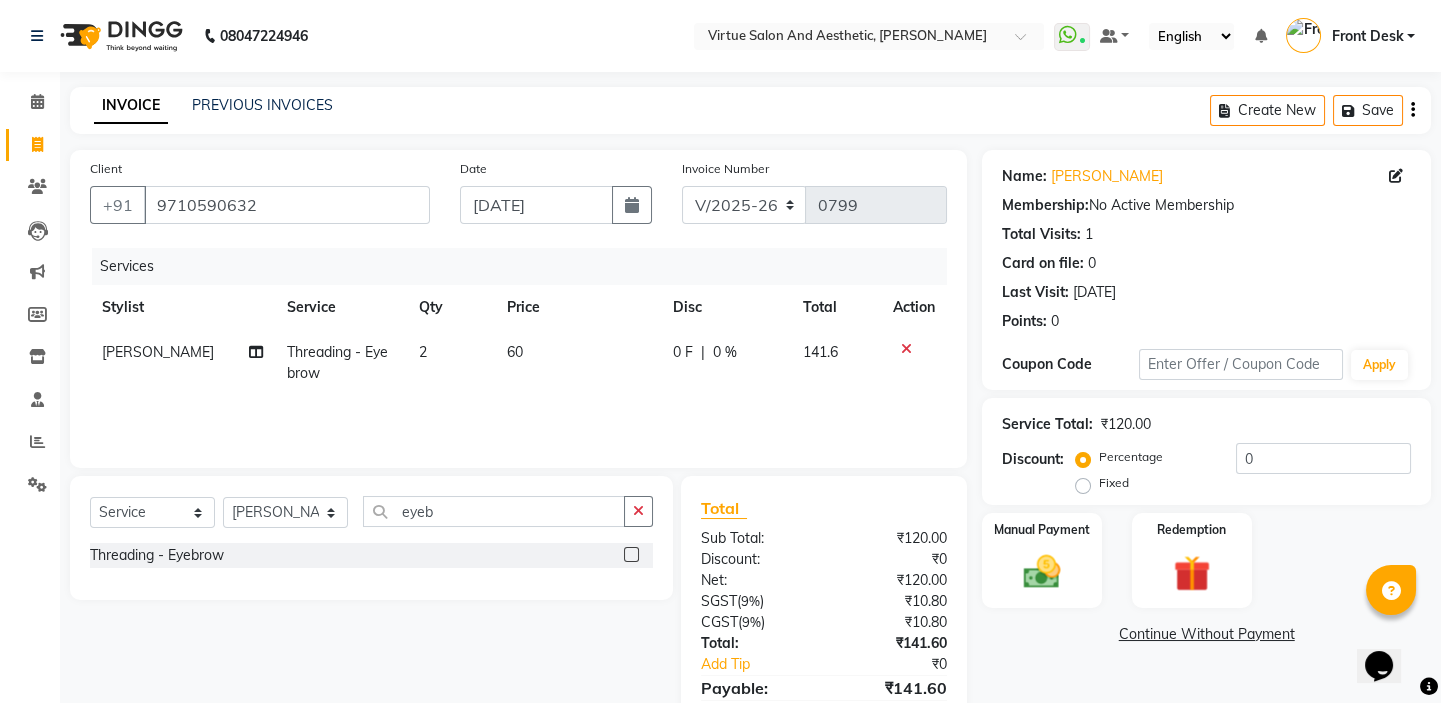 click on "2" 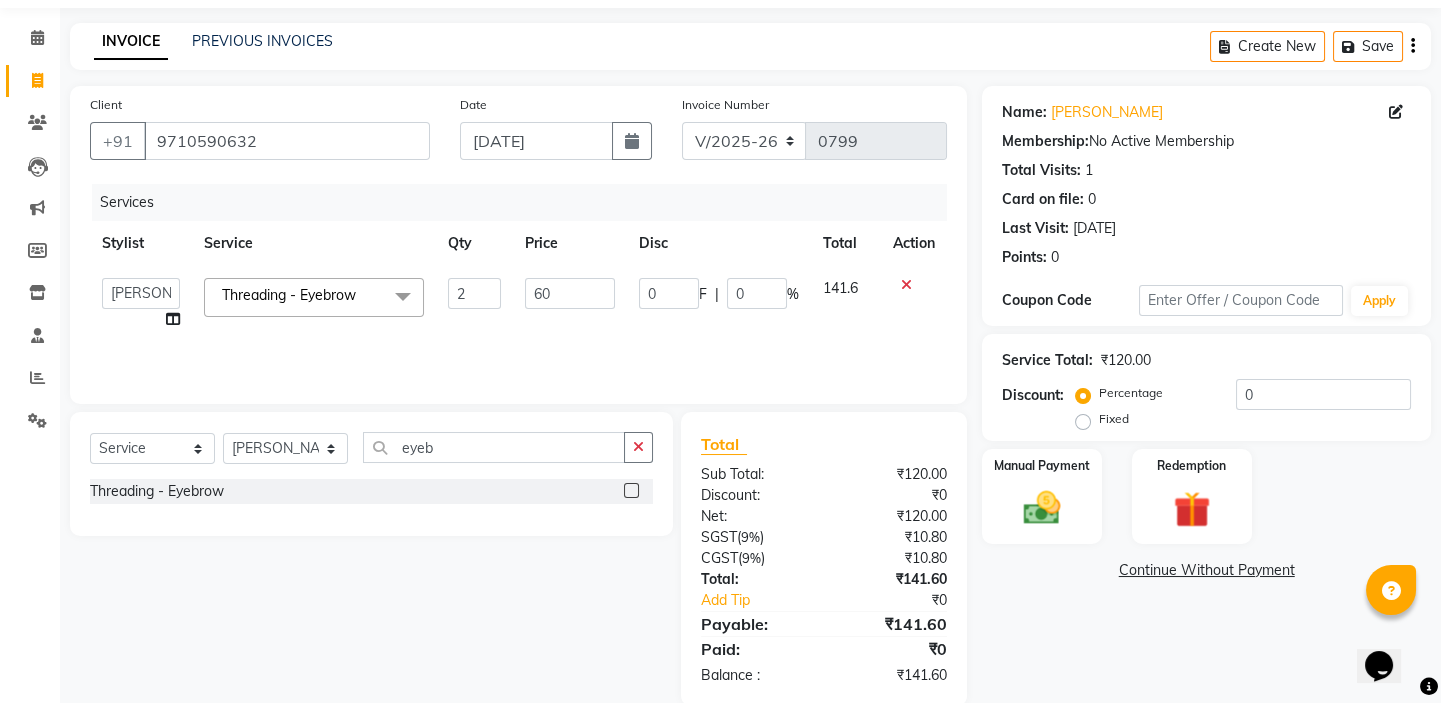 scroll, scrollTop: 98, scrollLeft: 0, axis: vertical 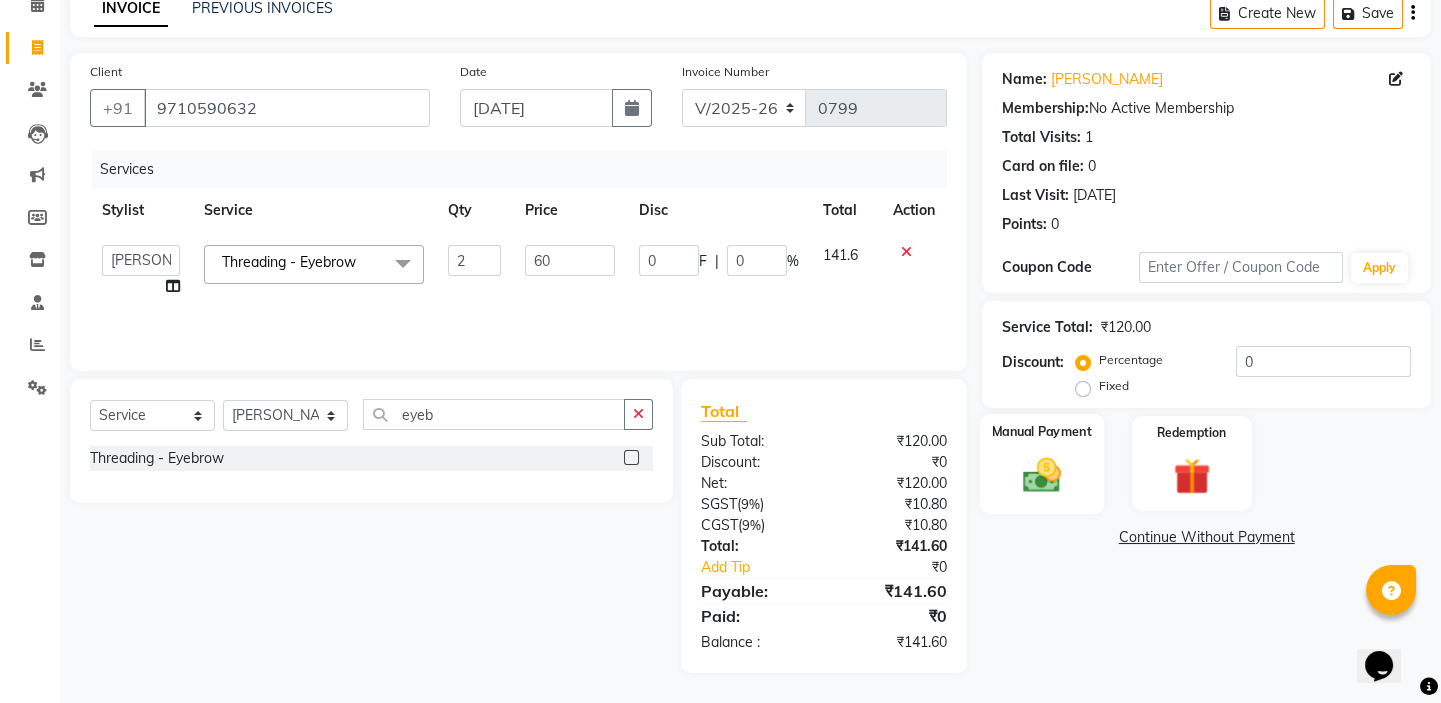 click 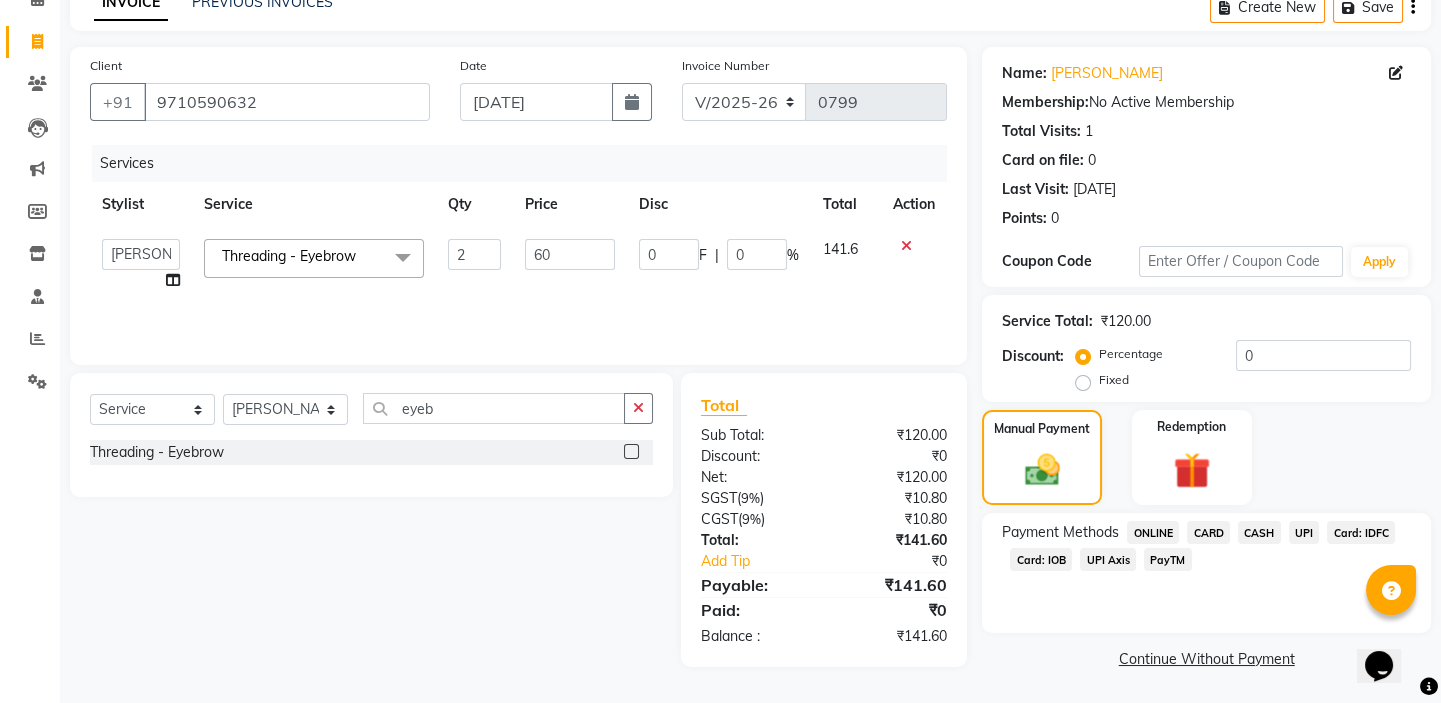 scroll, scrollTop: 104, scrollLeft: 0, axis: vertical 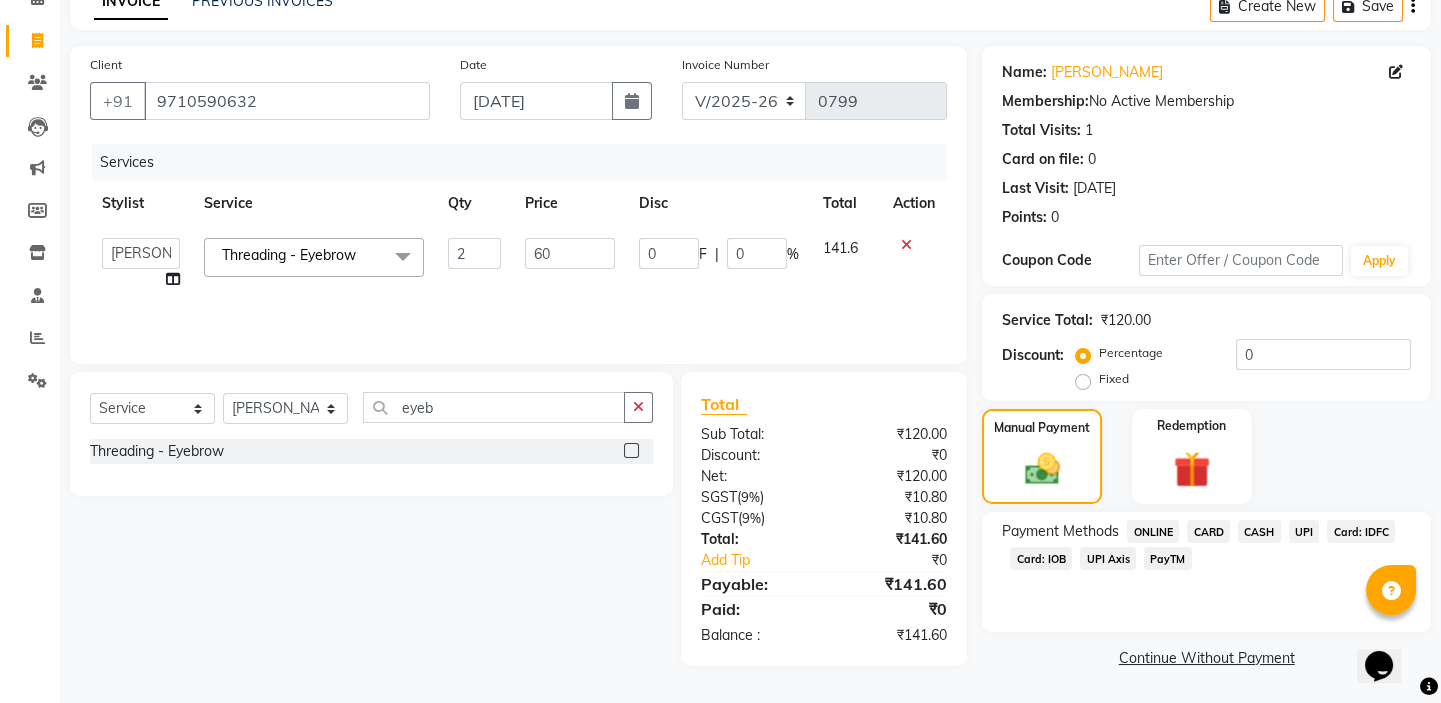click on "Card: IOB" 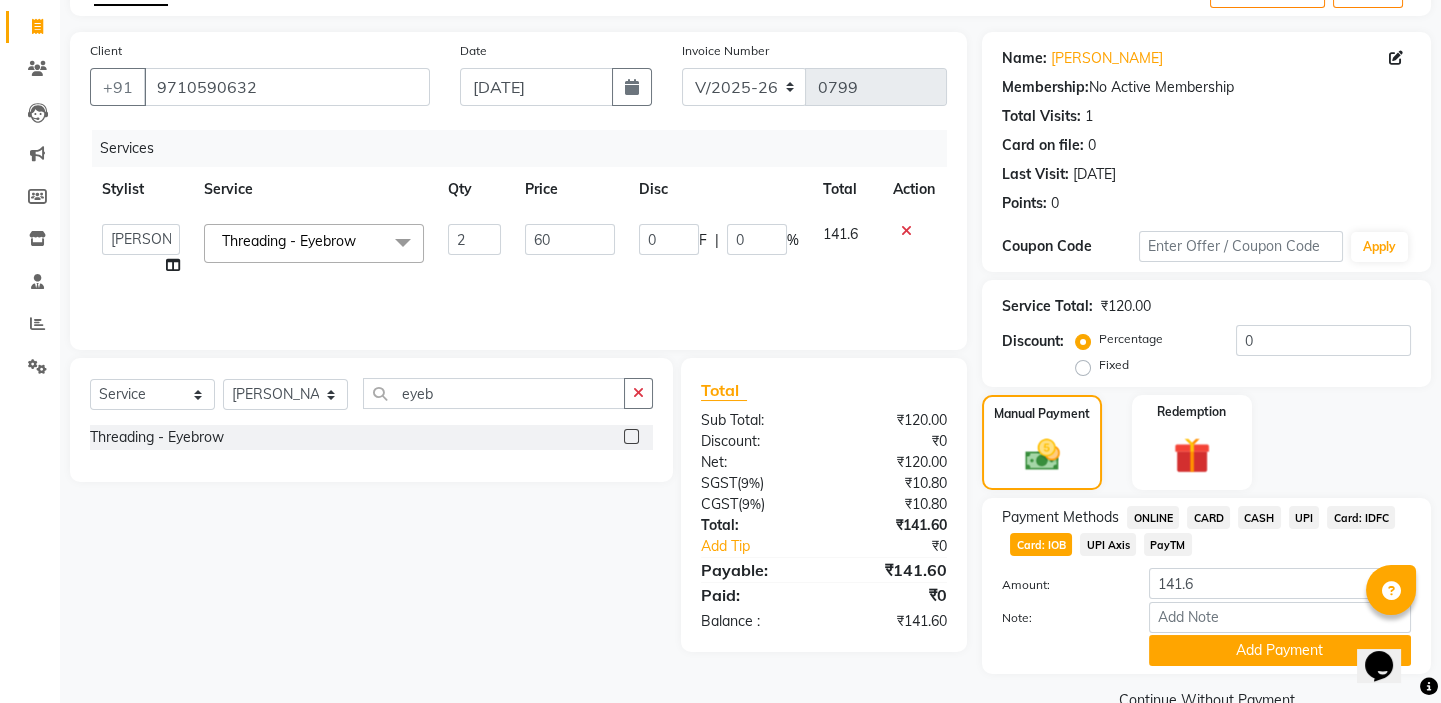 scroll, scrollTop: 160, scrollLeft: 0, axis: vertical 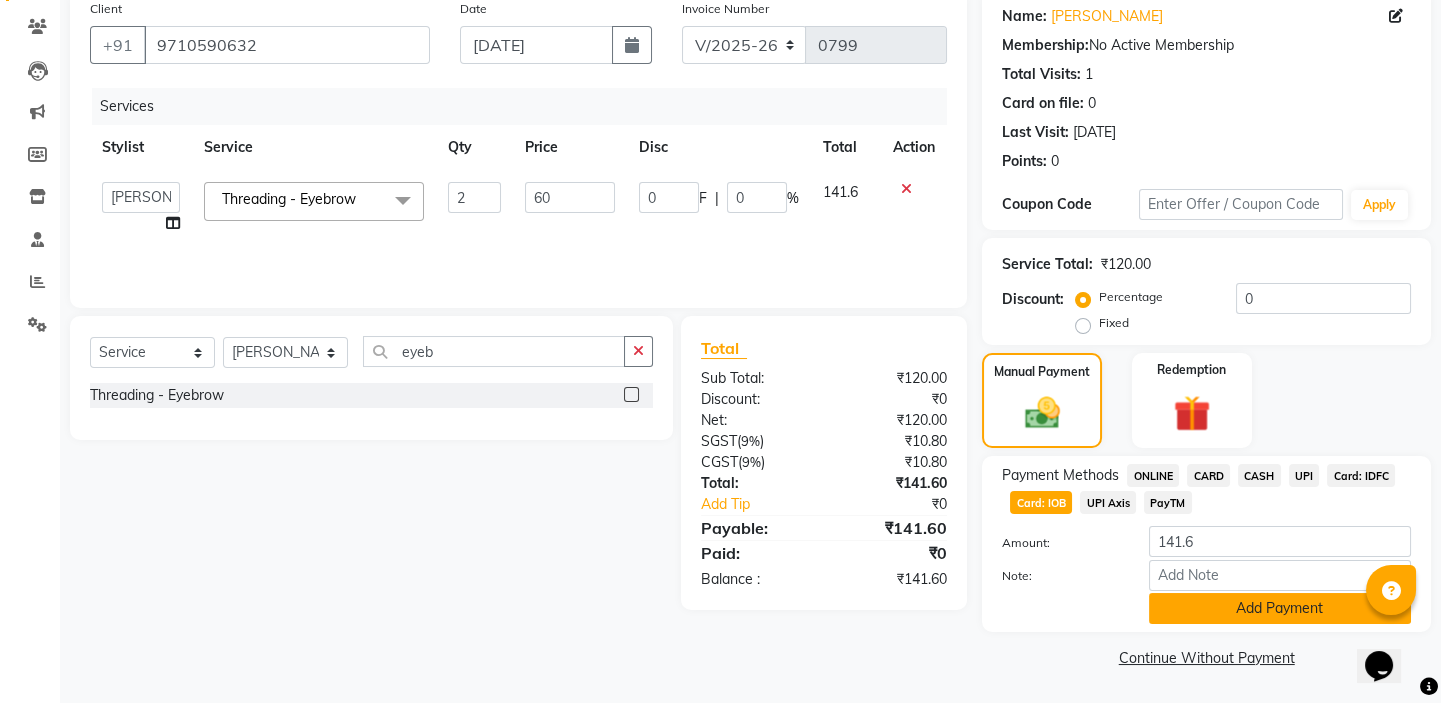 click on "Add Payment" 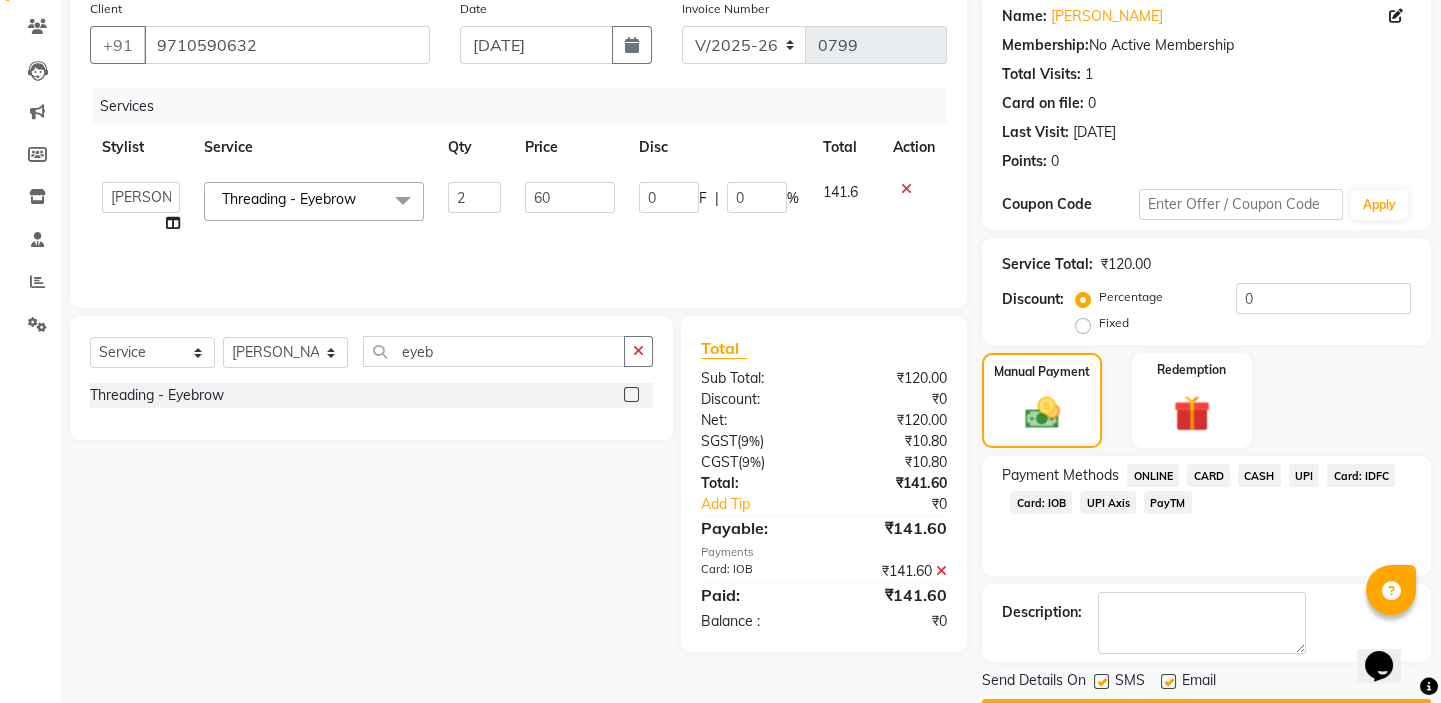 scroll, scrollTop: 216, scrollLeft: 0, axis: vertical 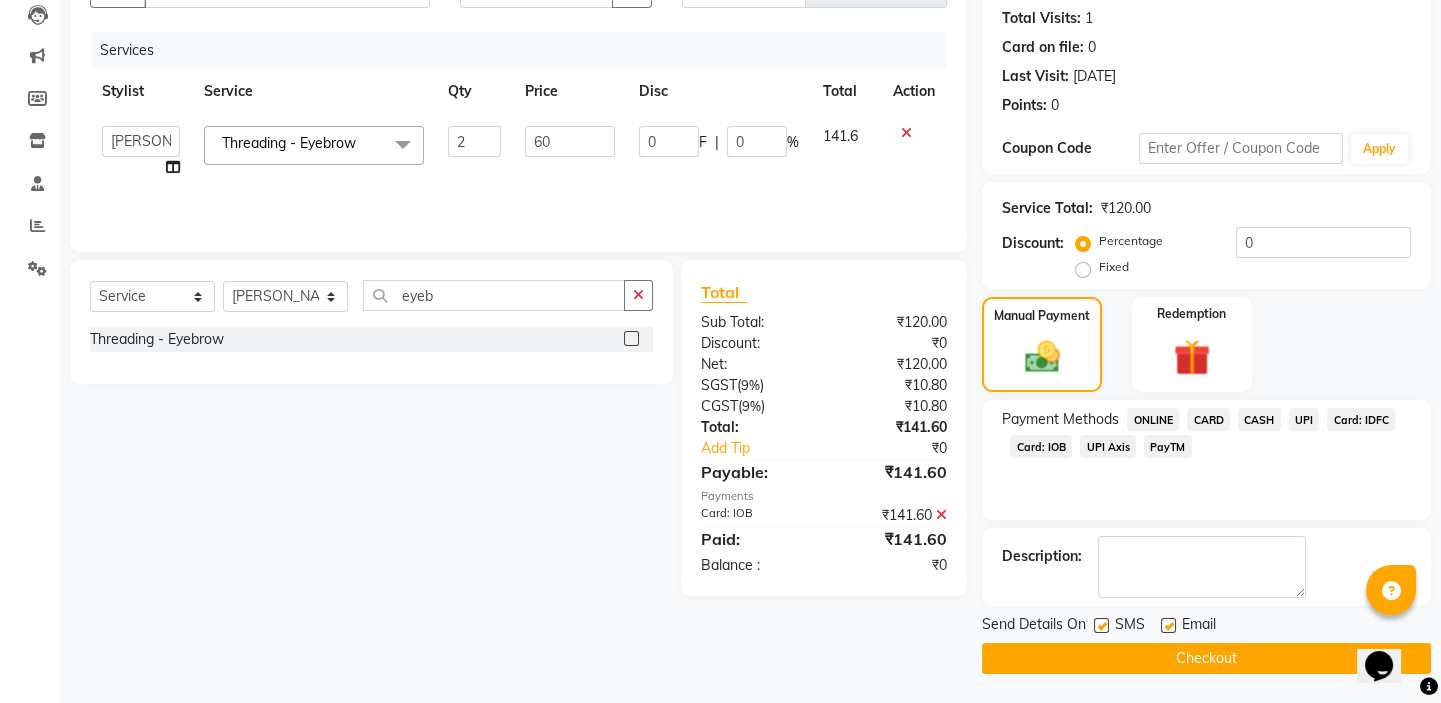 click on "Checkout" 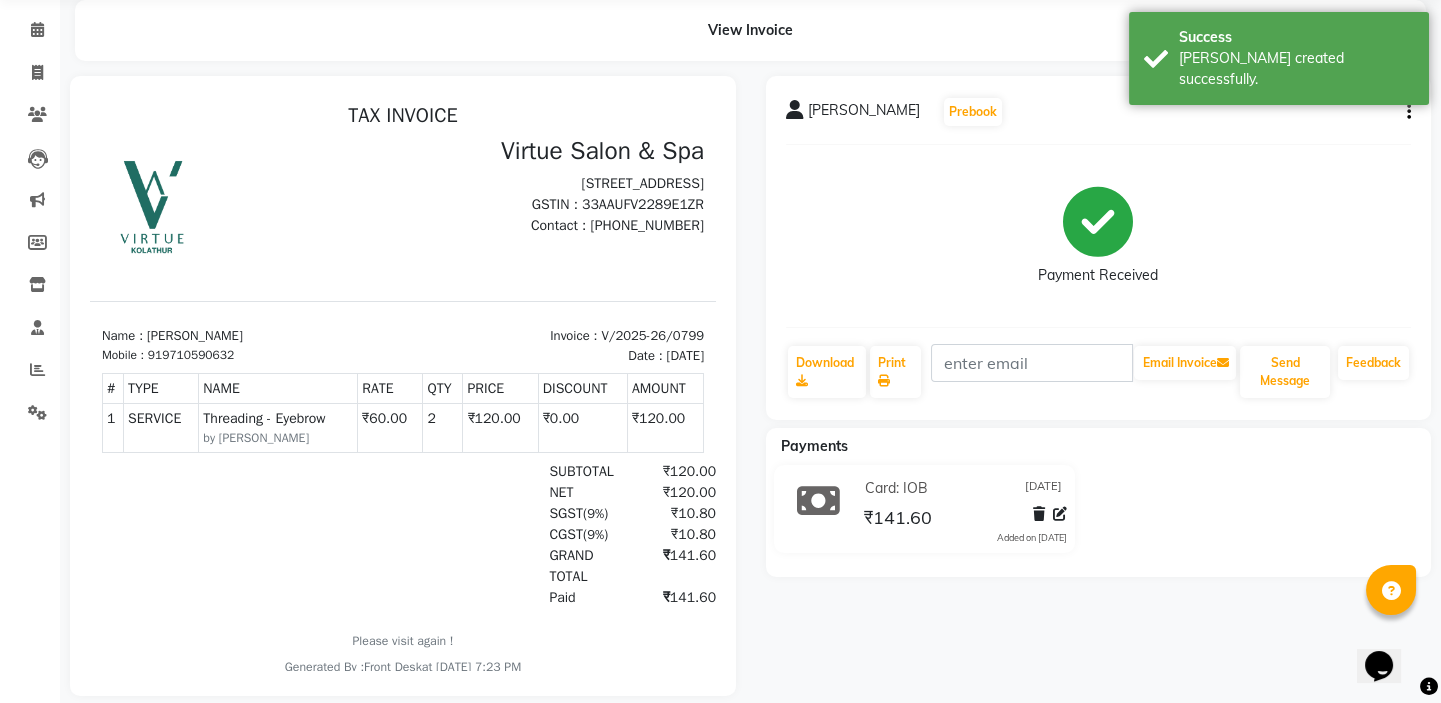 scroll, scrollTop: 108, scrollLeft: 0, axis: vertical 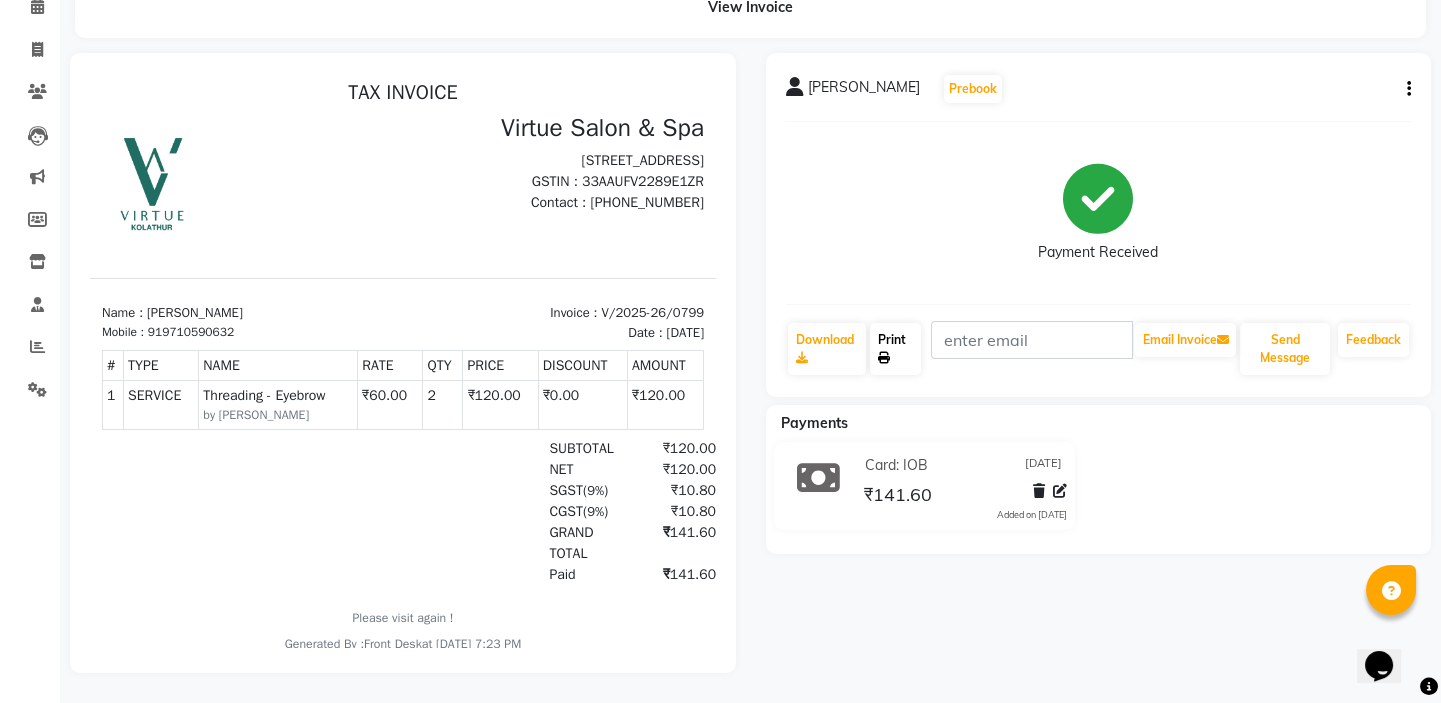 click on "Print" 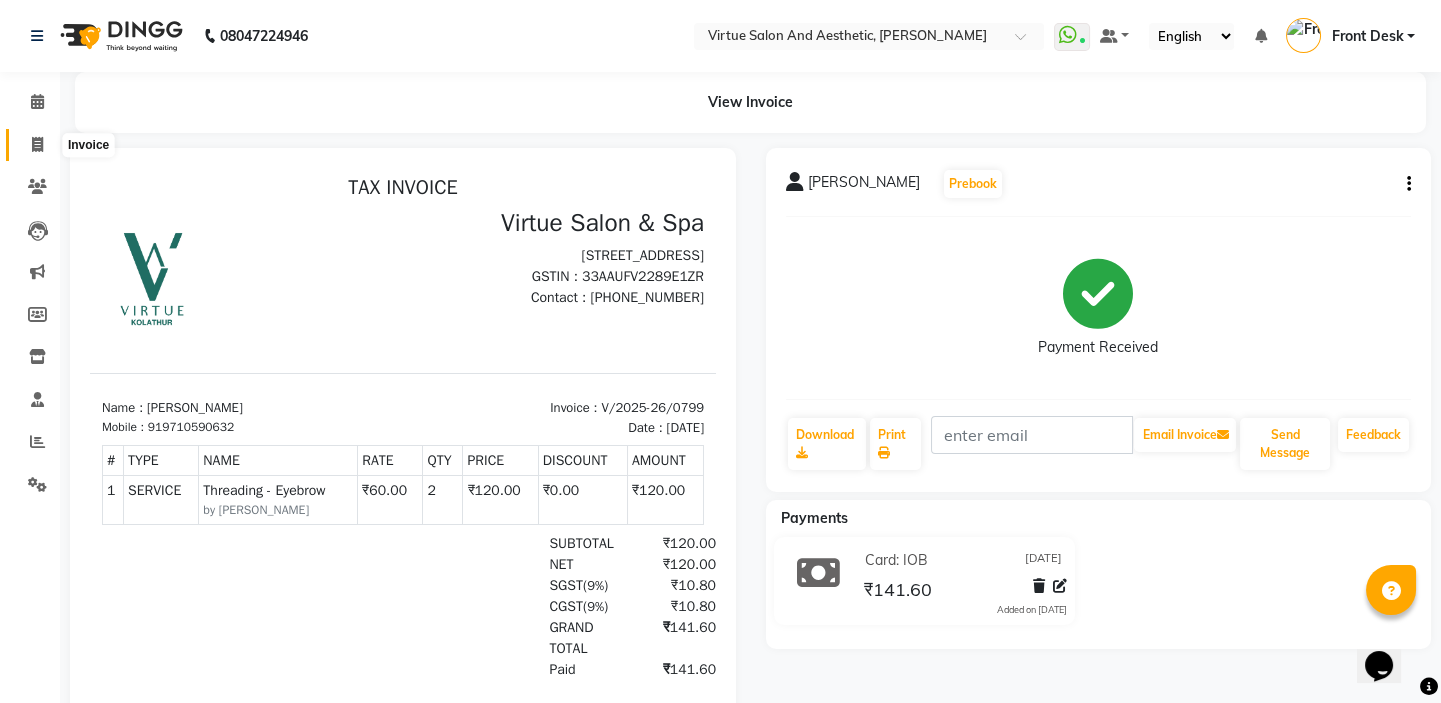 click 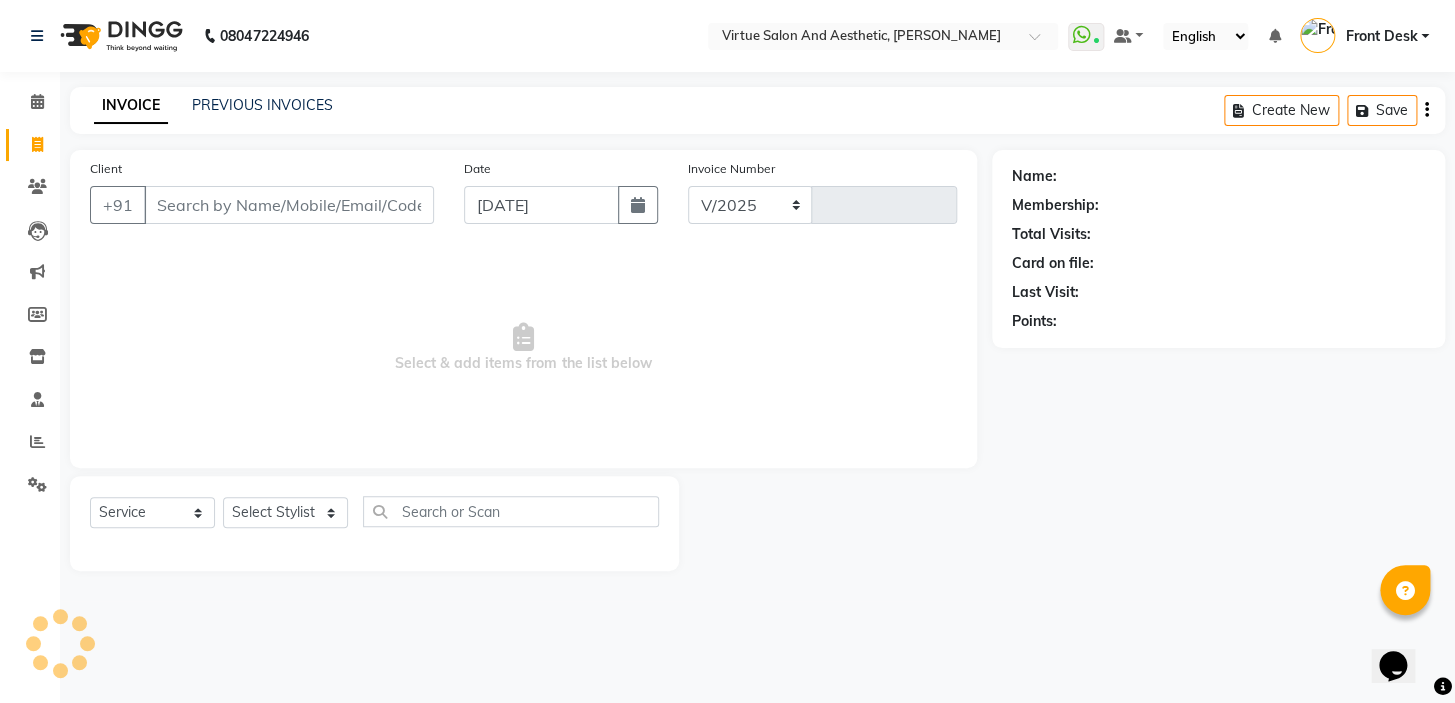 select on "7053" 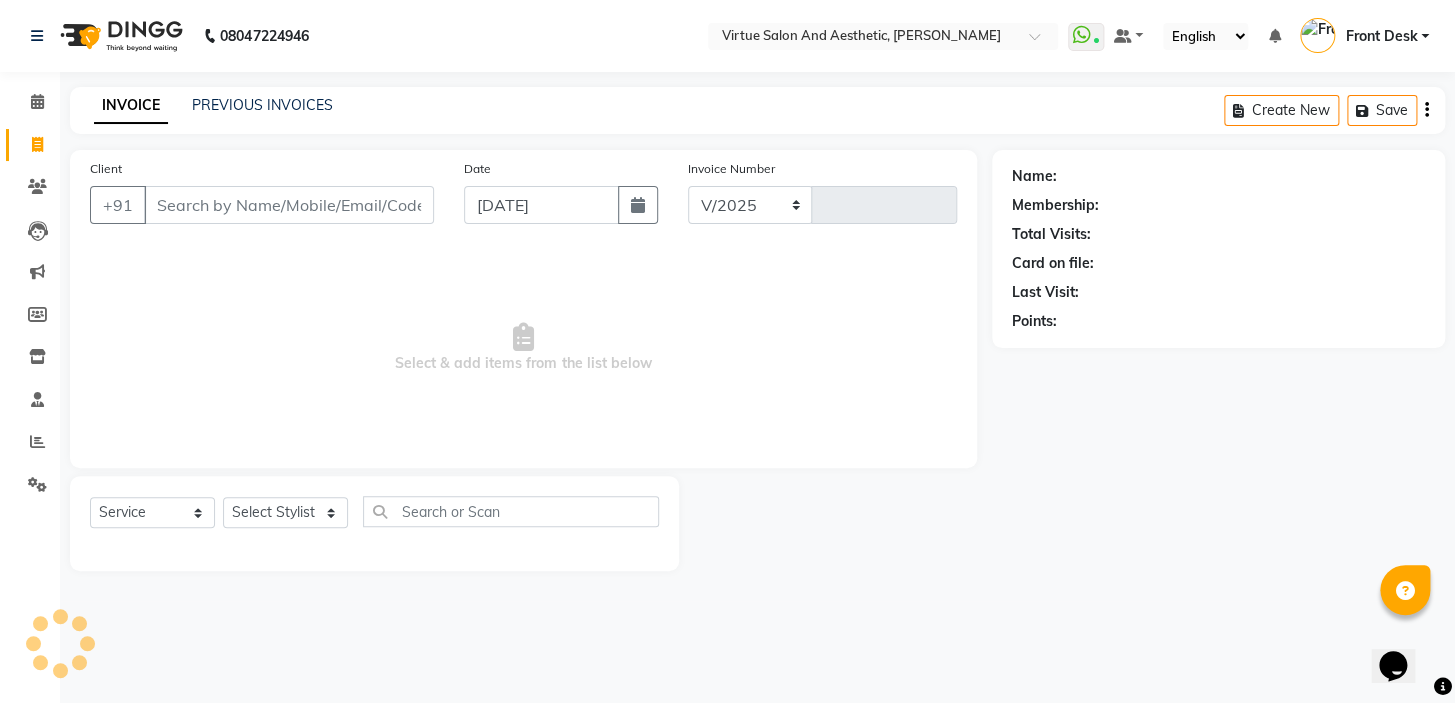 type on "0800" 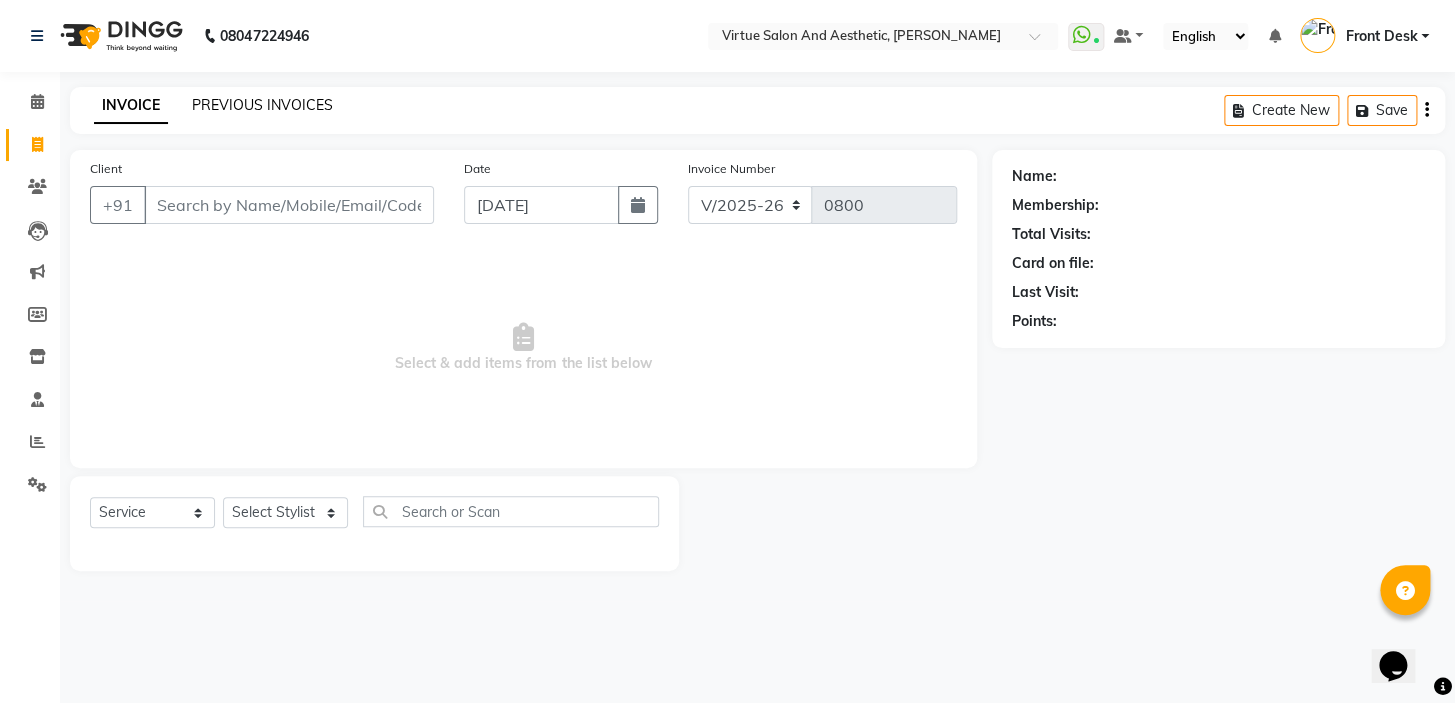 click on "PREVIOUS INVOICES" 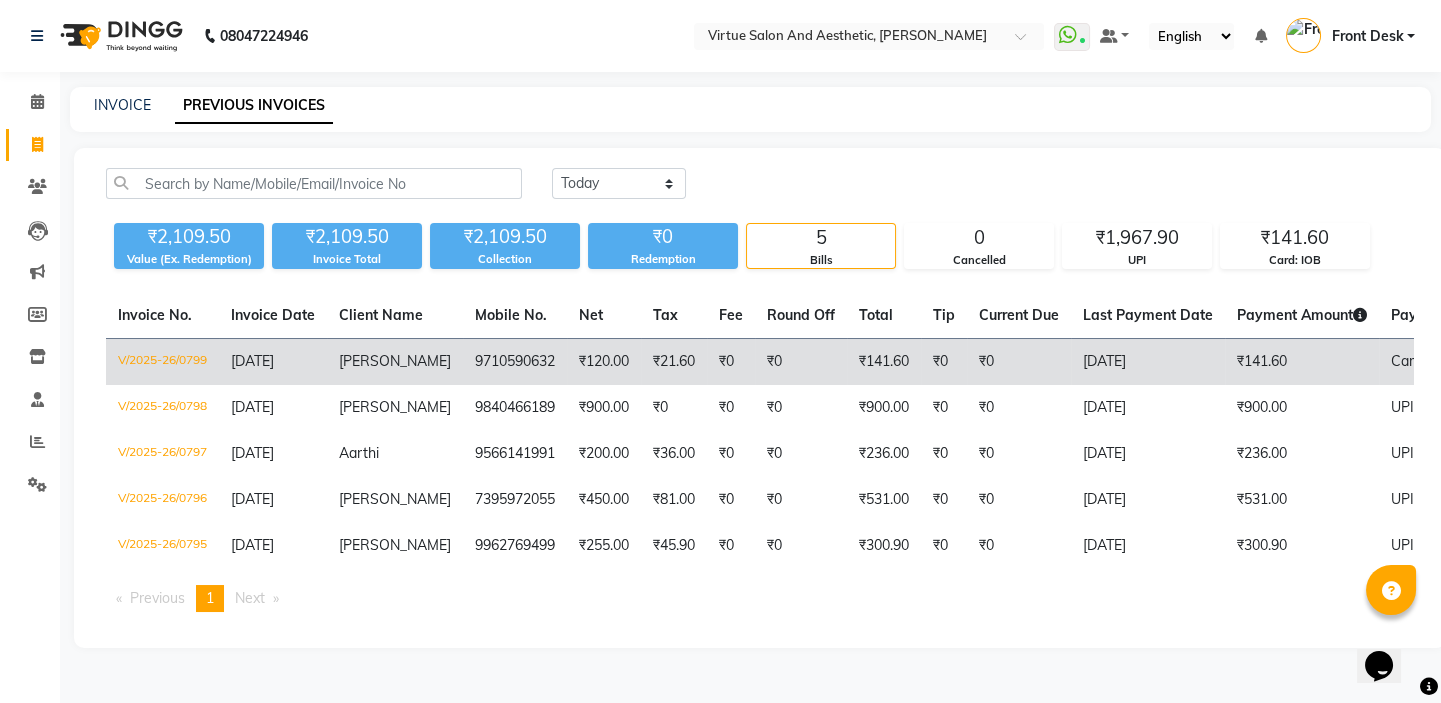 click on "V/2025-26/0799" 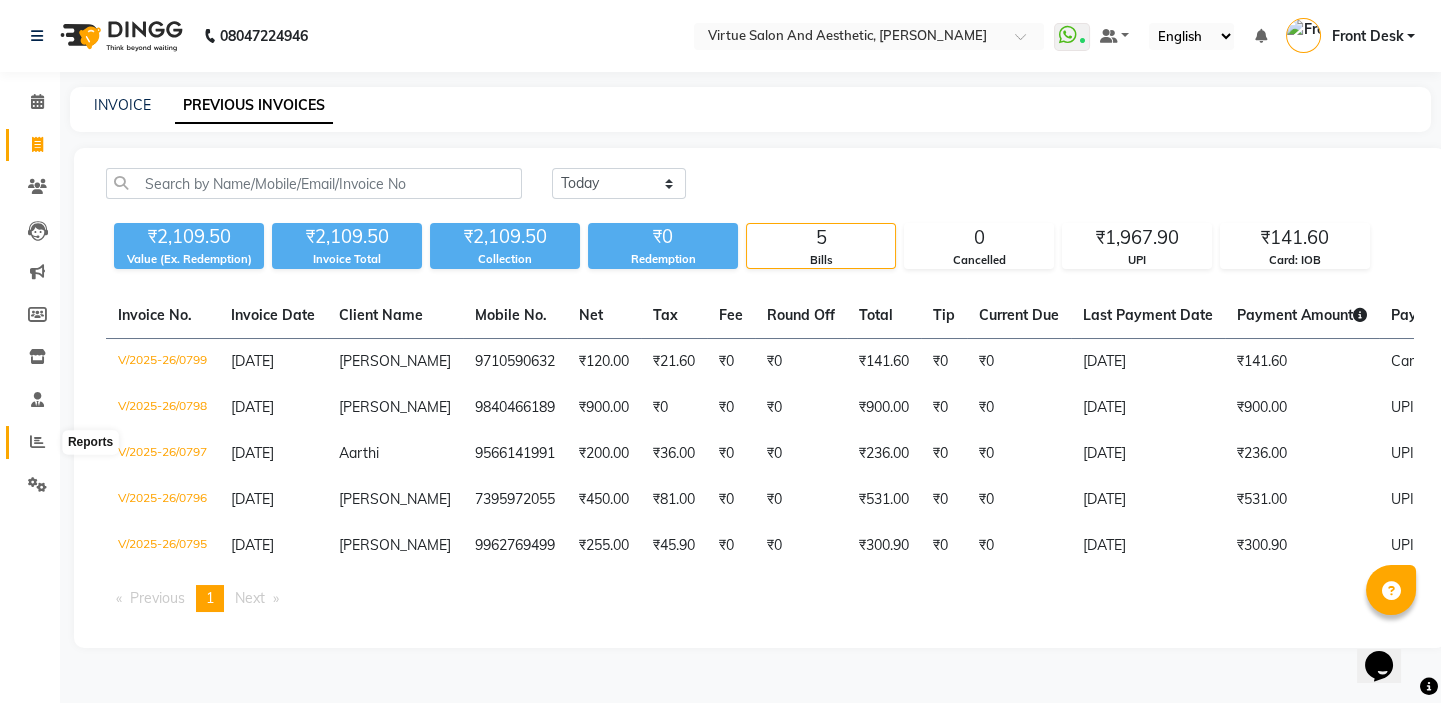 click 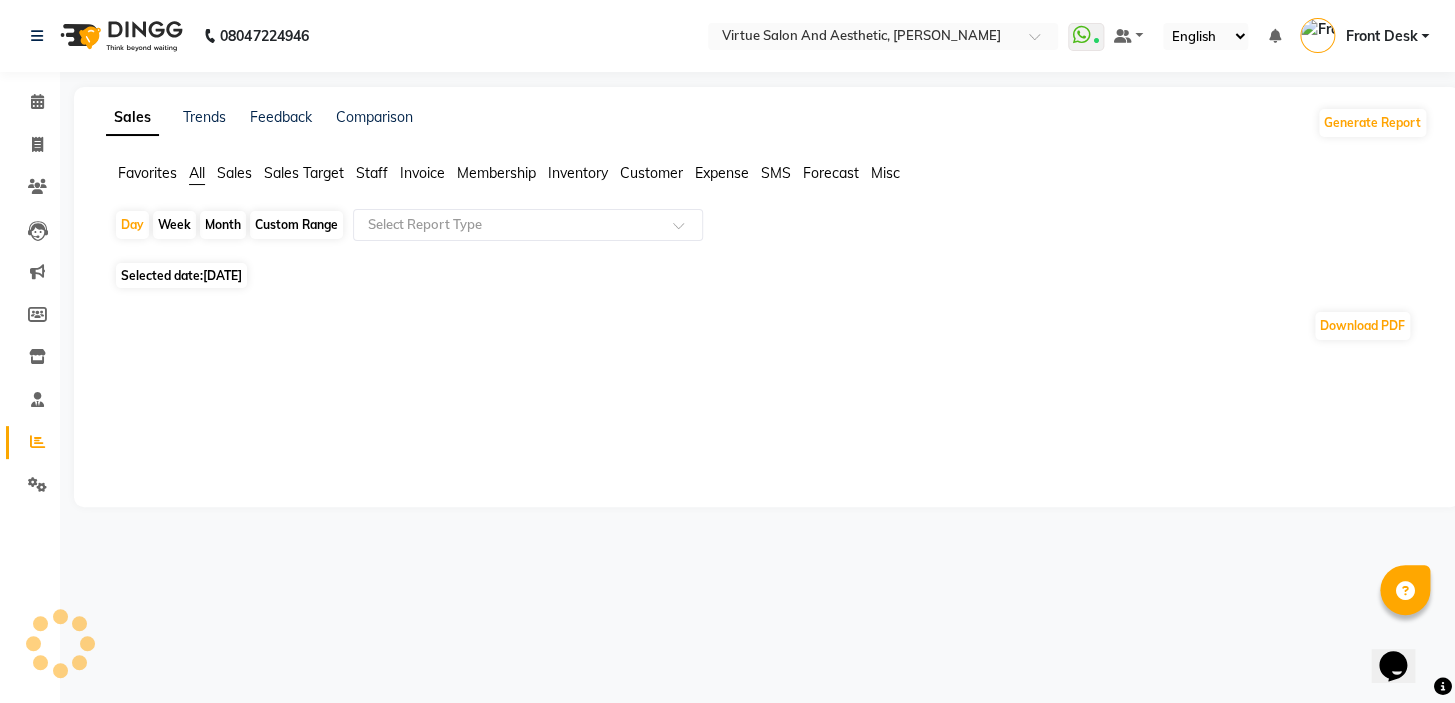 click on "Sales" 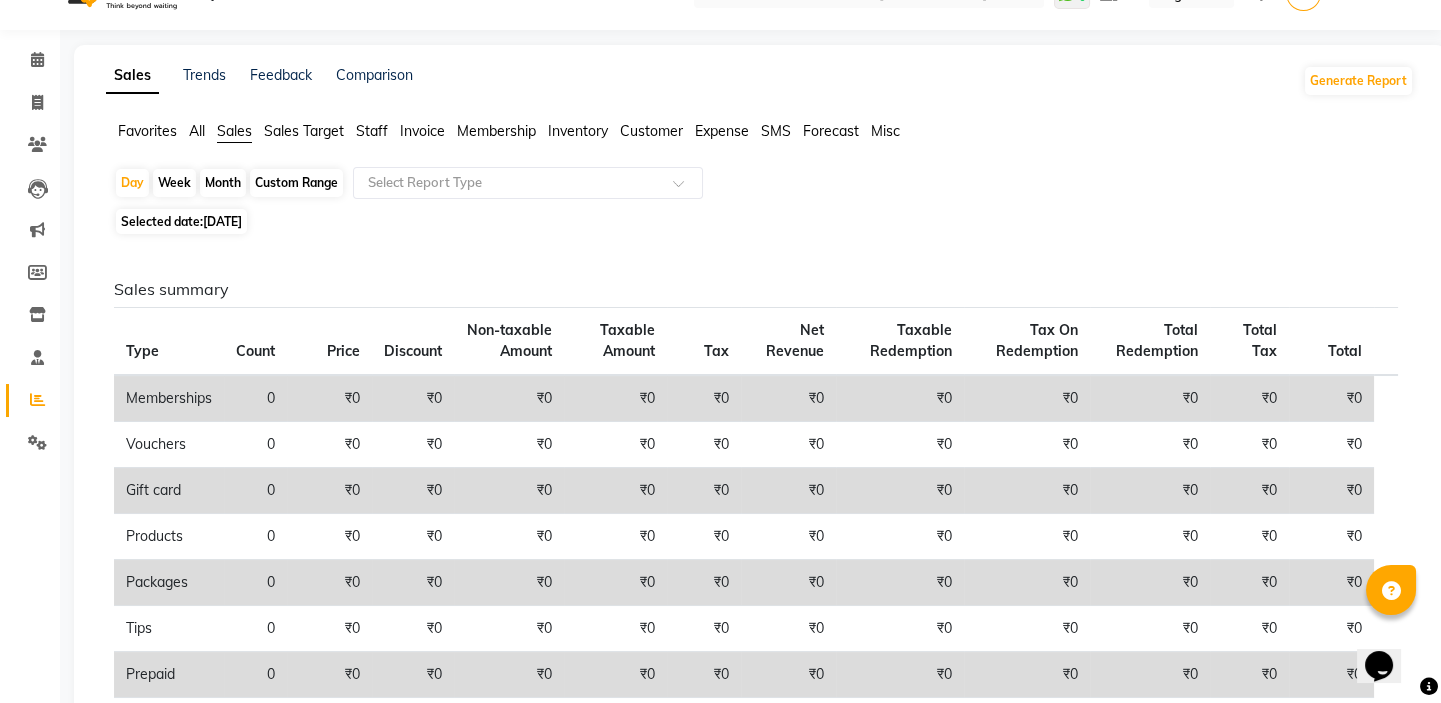 scroll, scrollTop: 0, scrollLeft: 0, axis: both 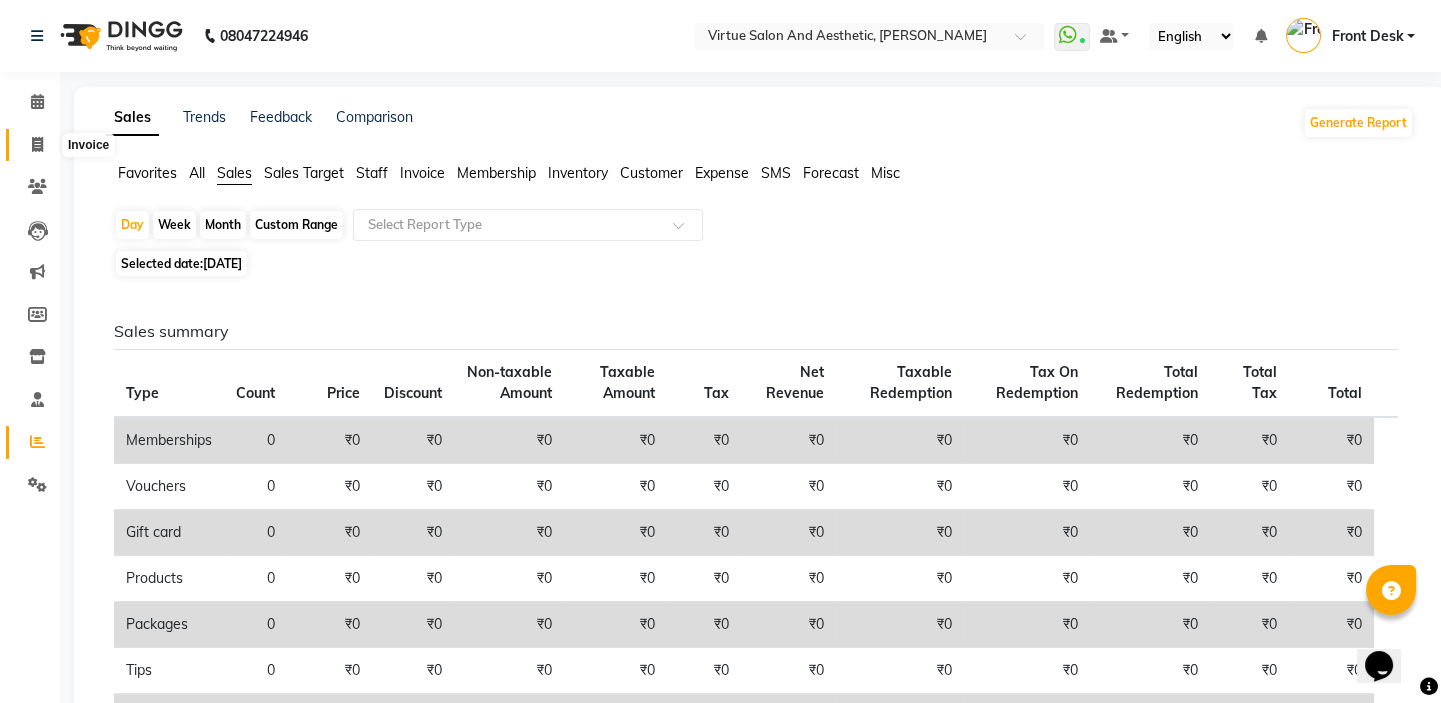 click 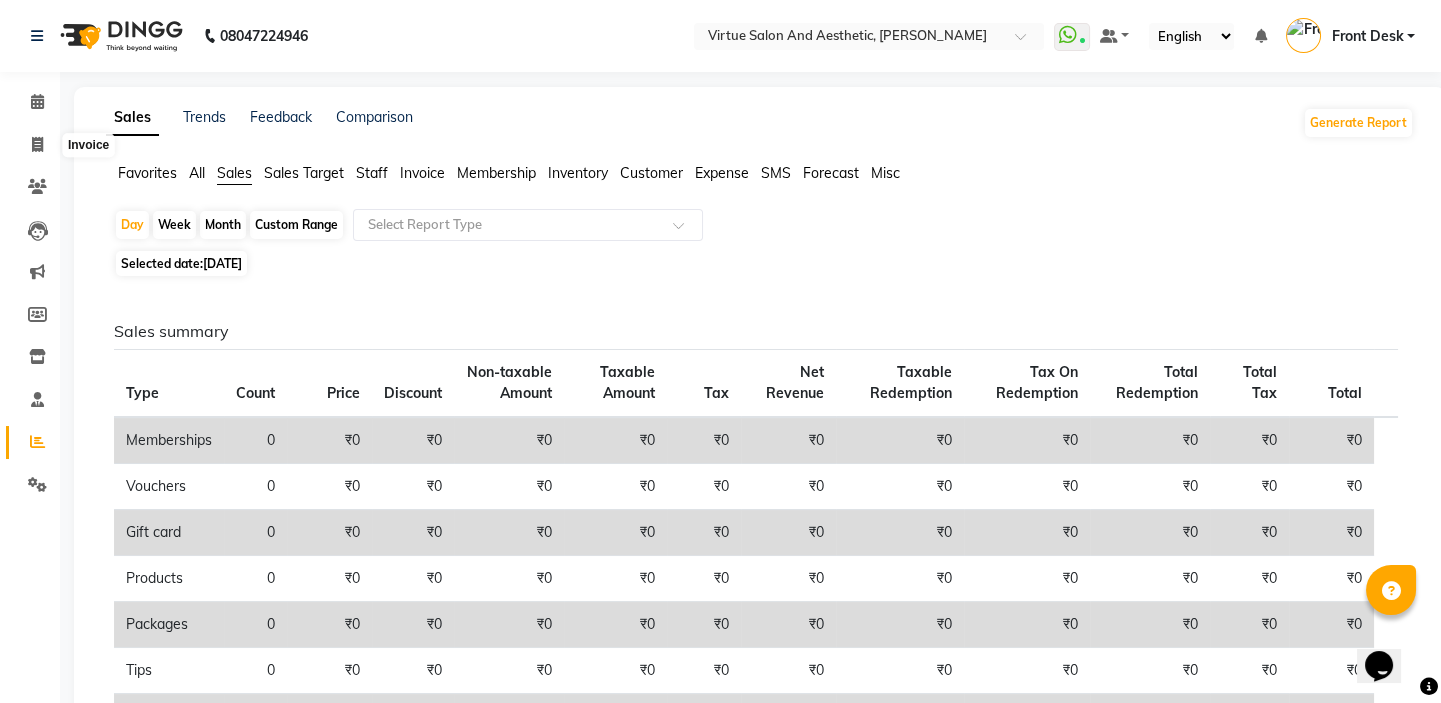 select on "7053" 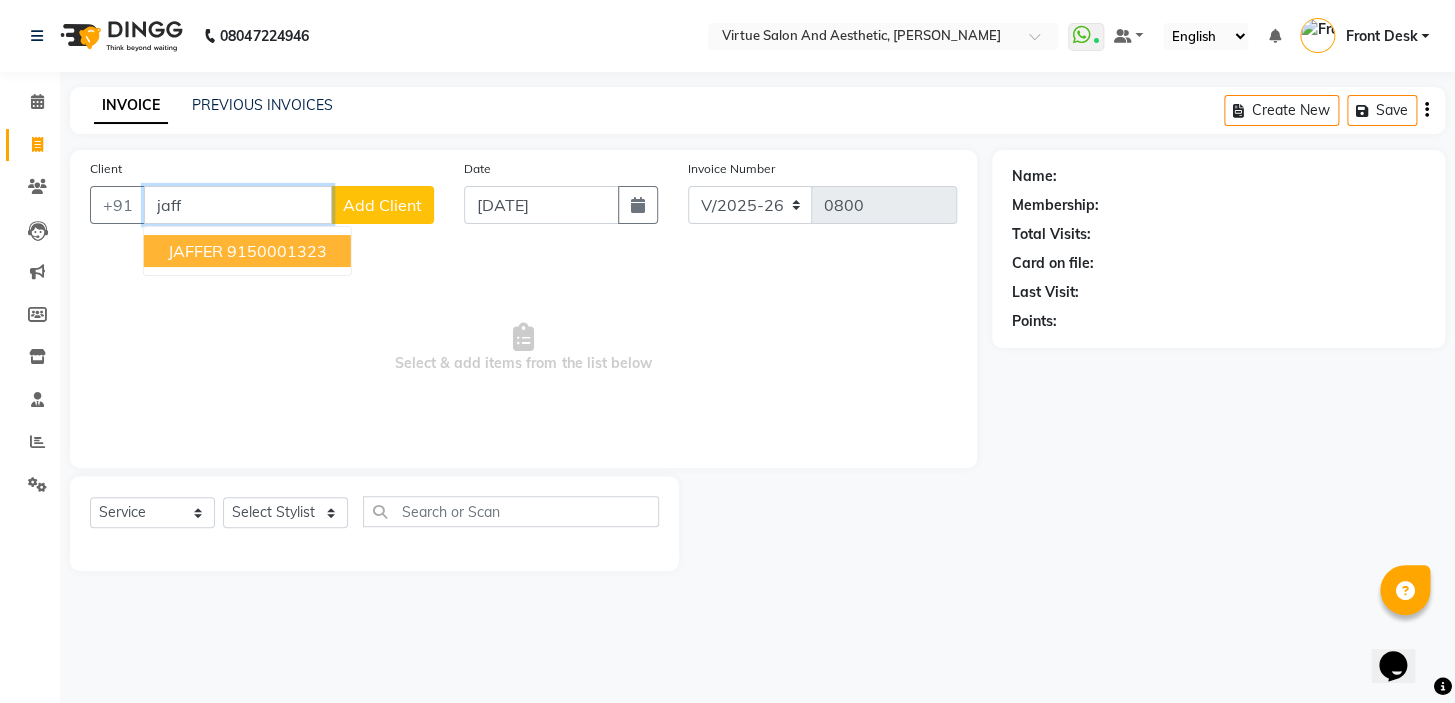 click on "JAFFER  9150001323" at bounding box center [247, 251] 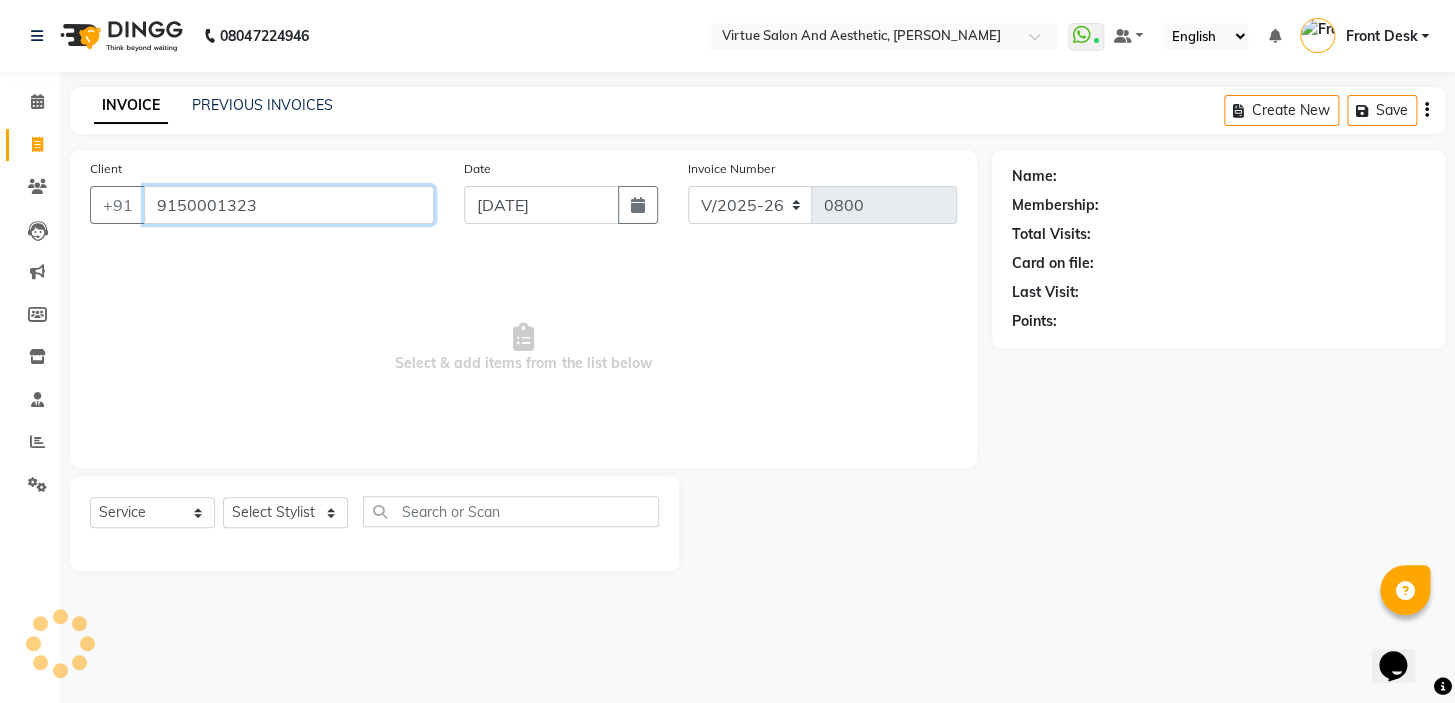 type on "9150001323" 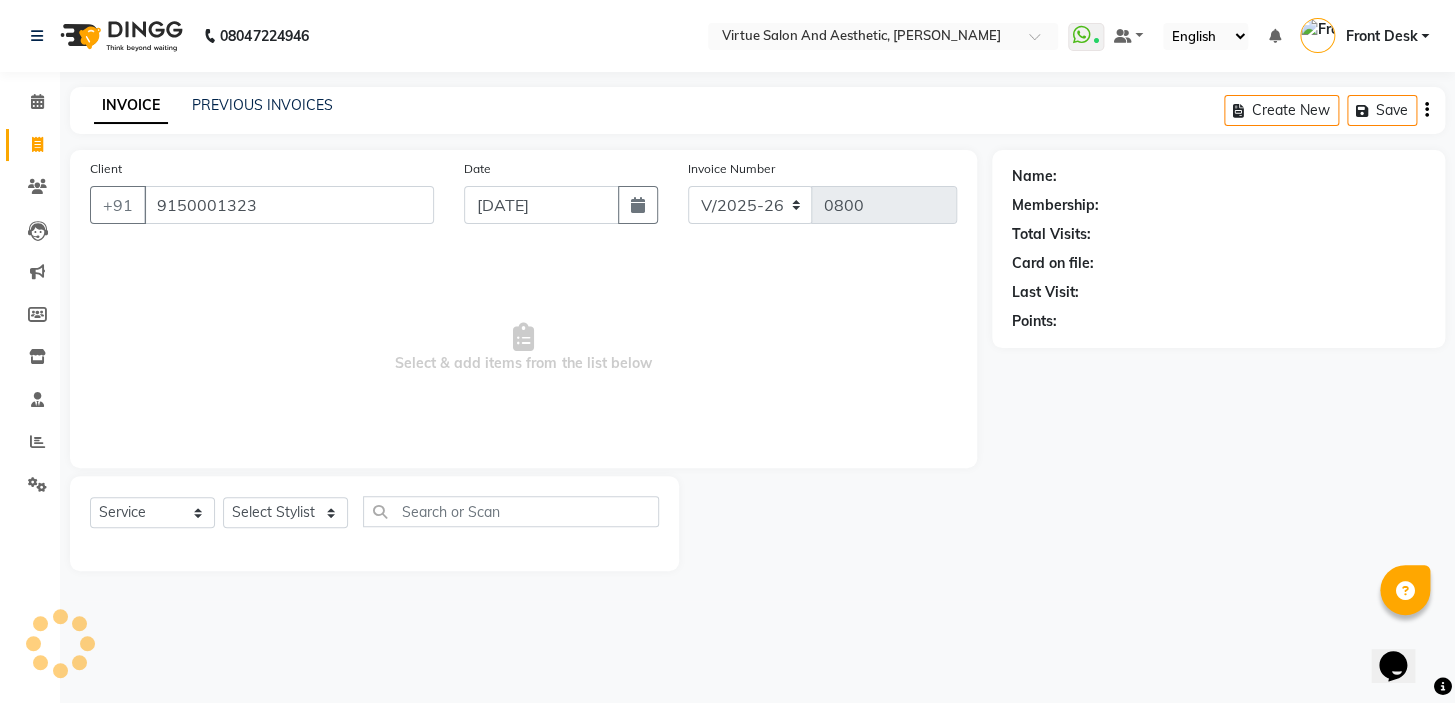 select on "1: Object" 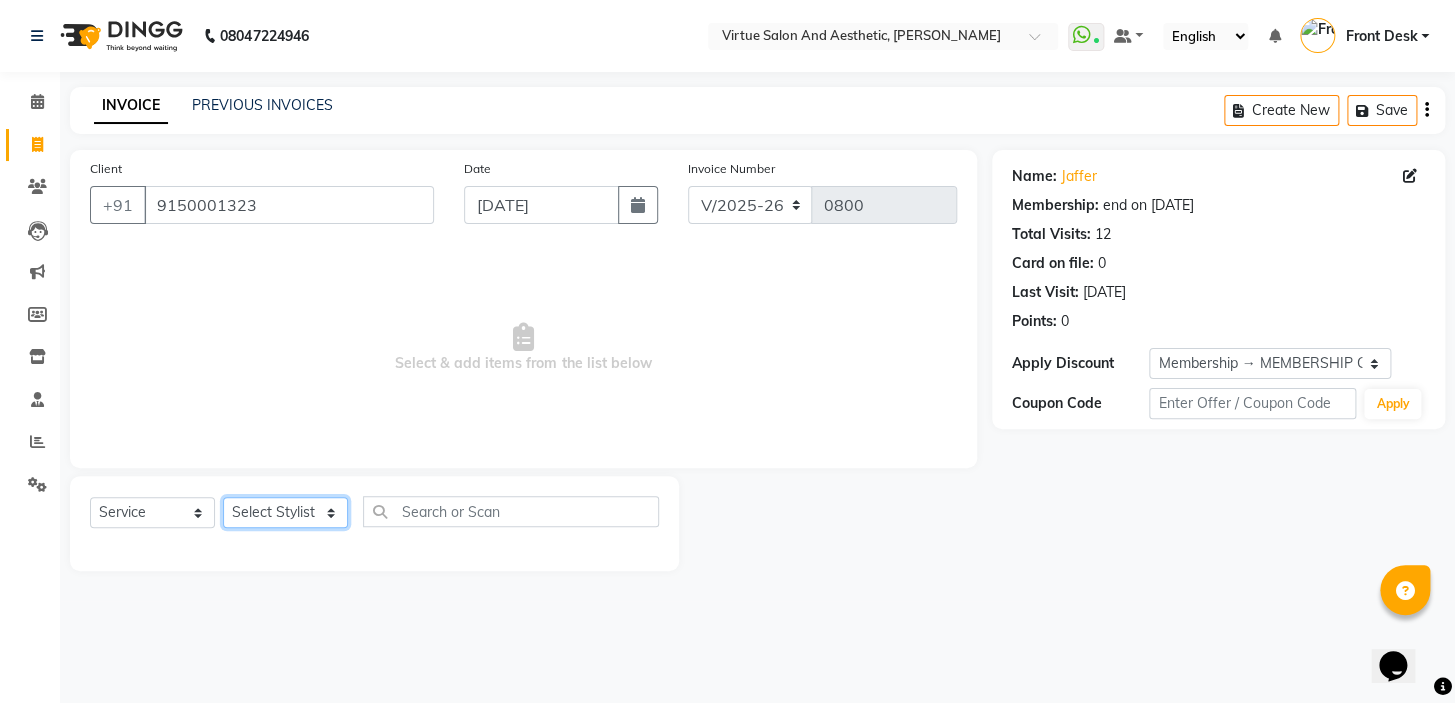 click on "Select Stylist BALAJI DIVYA FAMITHA Front Desk ILAKKIYA ISHWARYA MANISHA MILLI RAJAN RAMESH" 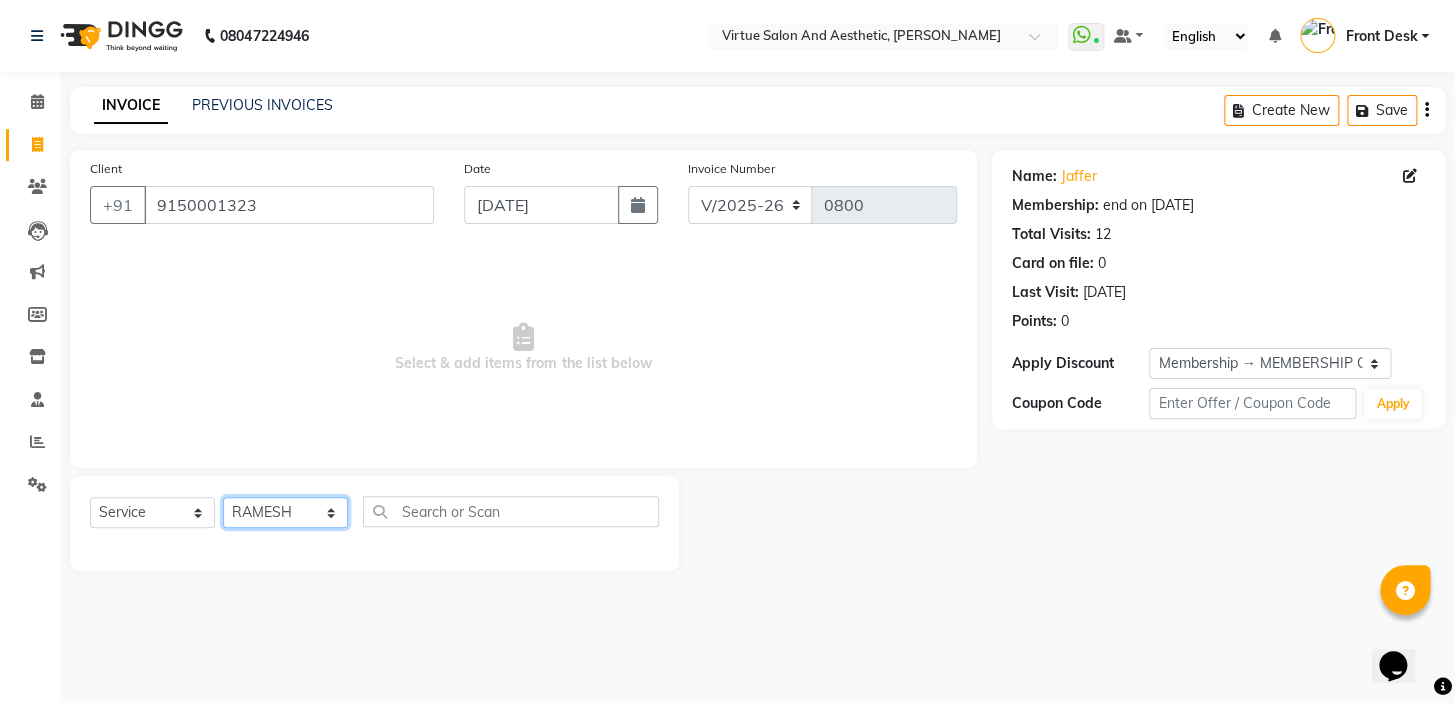 click on "Select Stylist BALAJI DIVYA FAMITHA Front Desk ILAKKIYA ISHWARYA MANISHA MILLI RAJAN RAMESH" 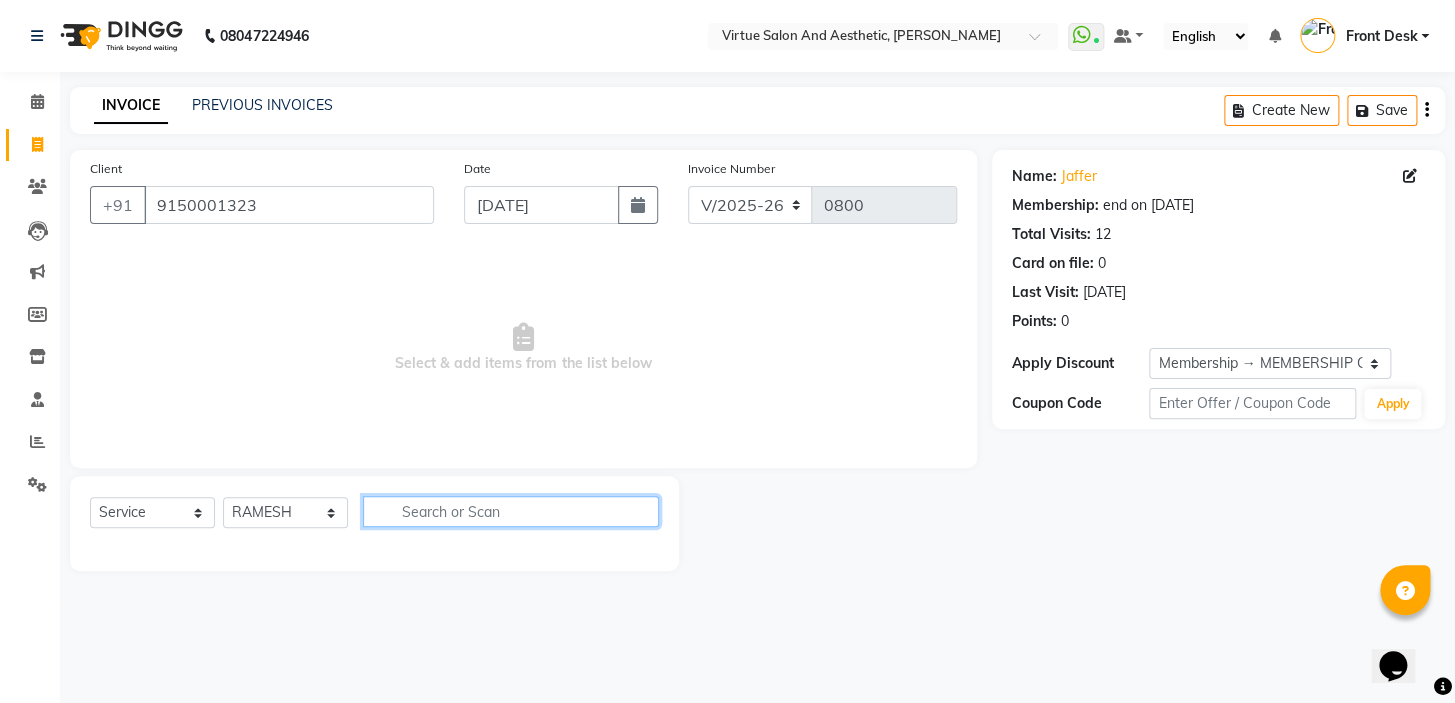 click 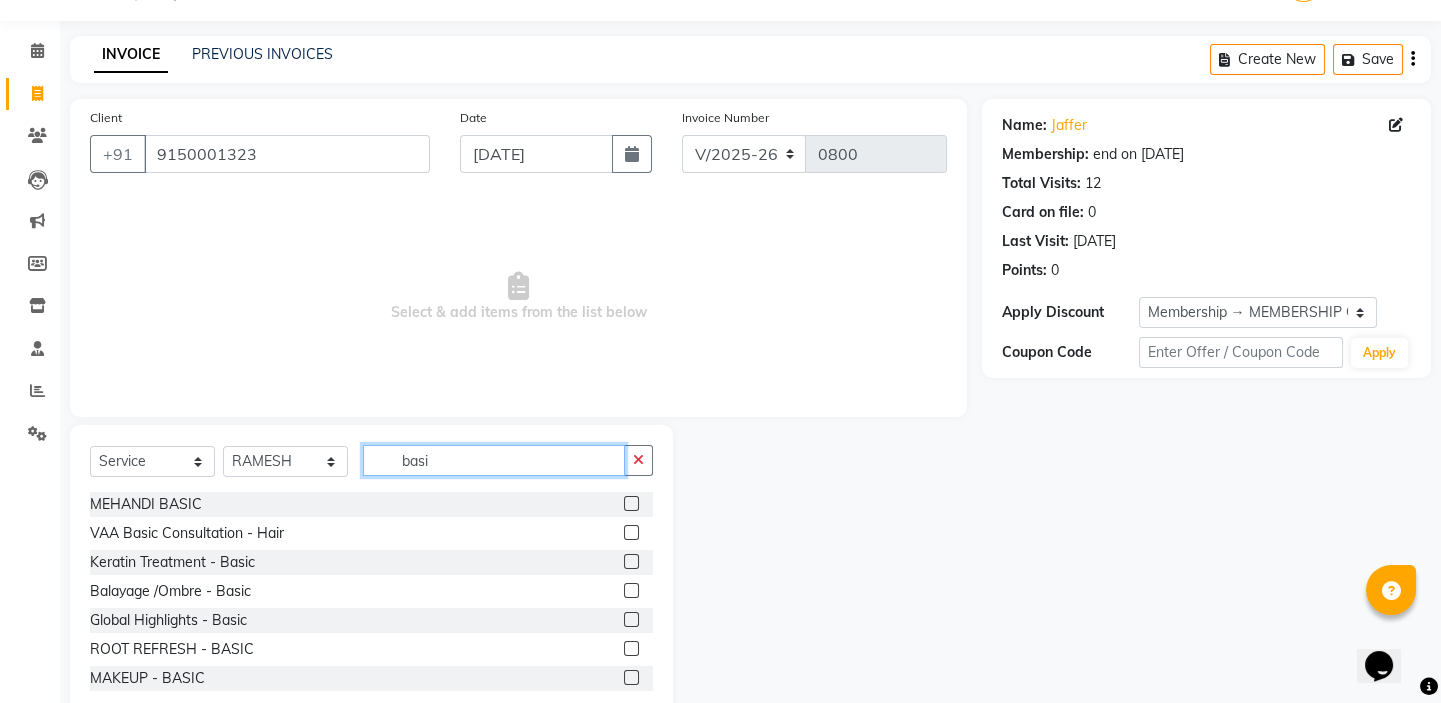 scroll, scrollTop: 99, scrollLeft: 0, axis: vertical 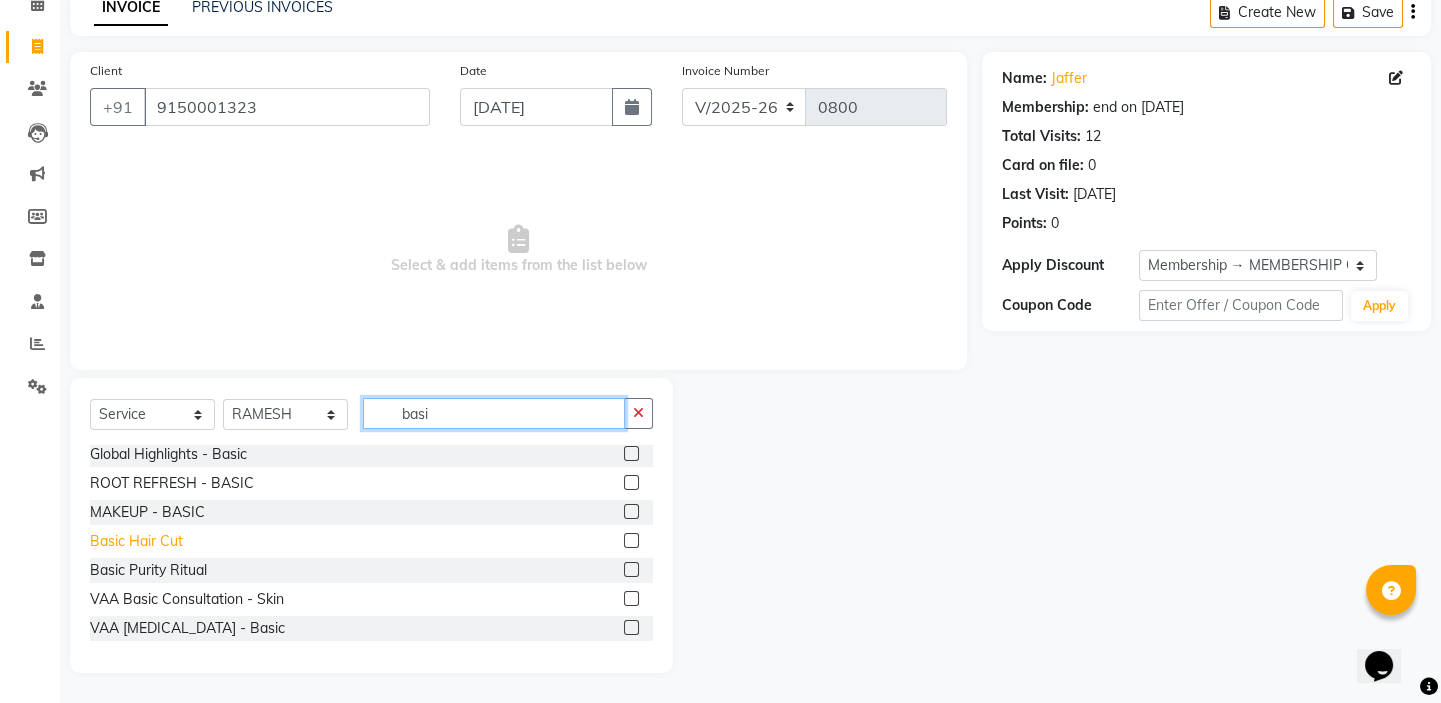 type on "basi" 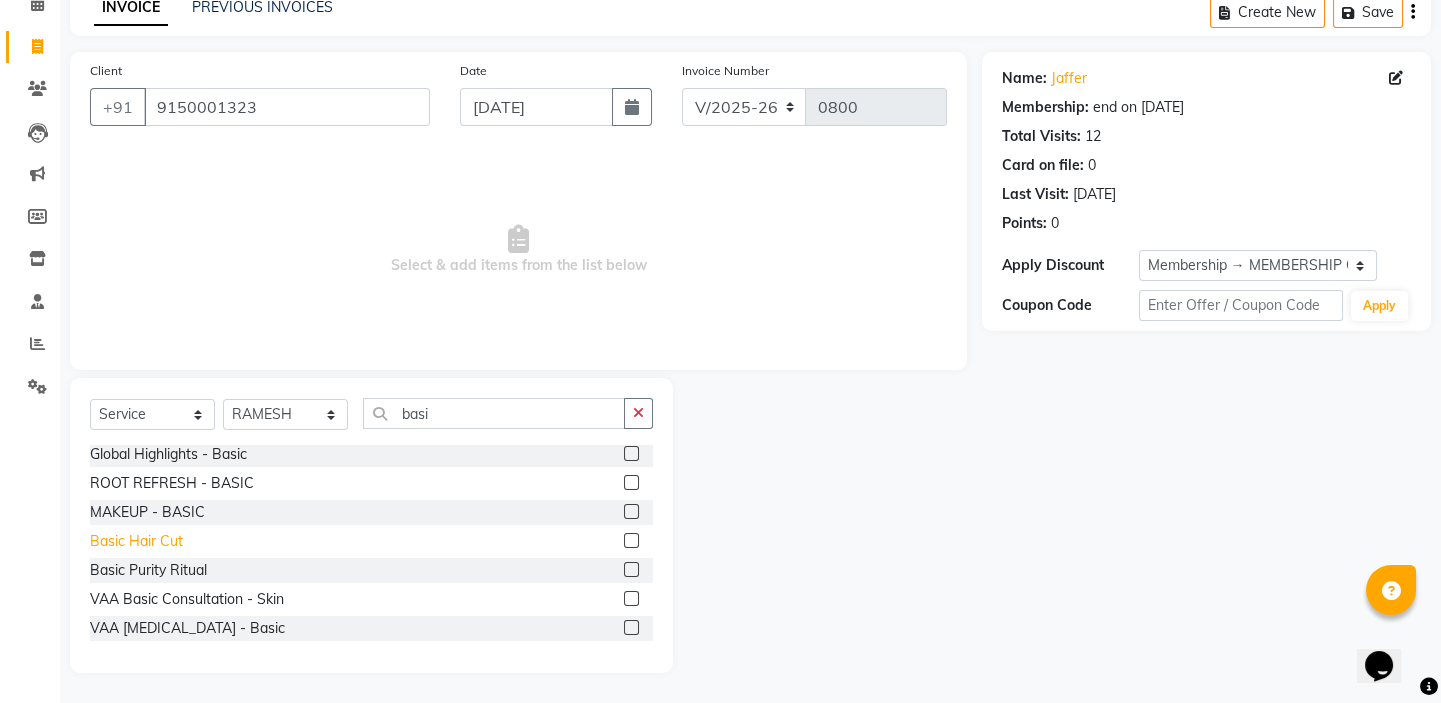 click on "Basic Hair Cut" 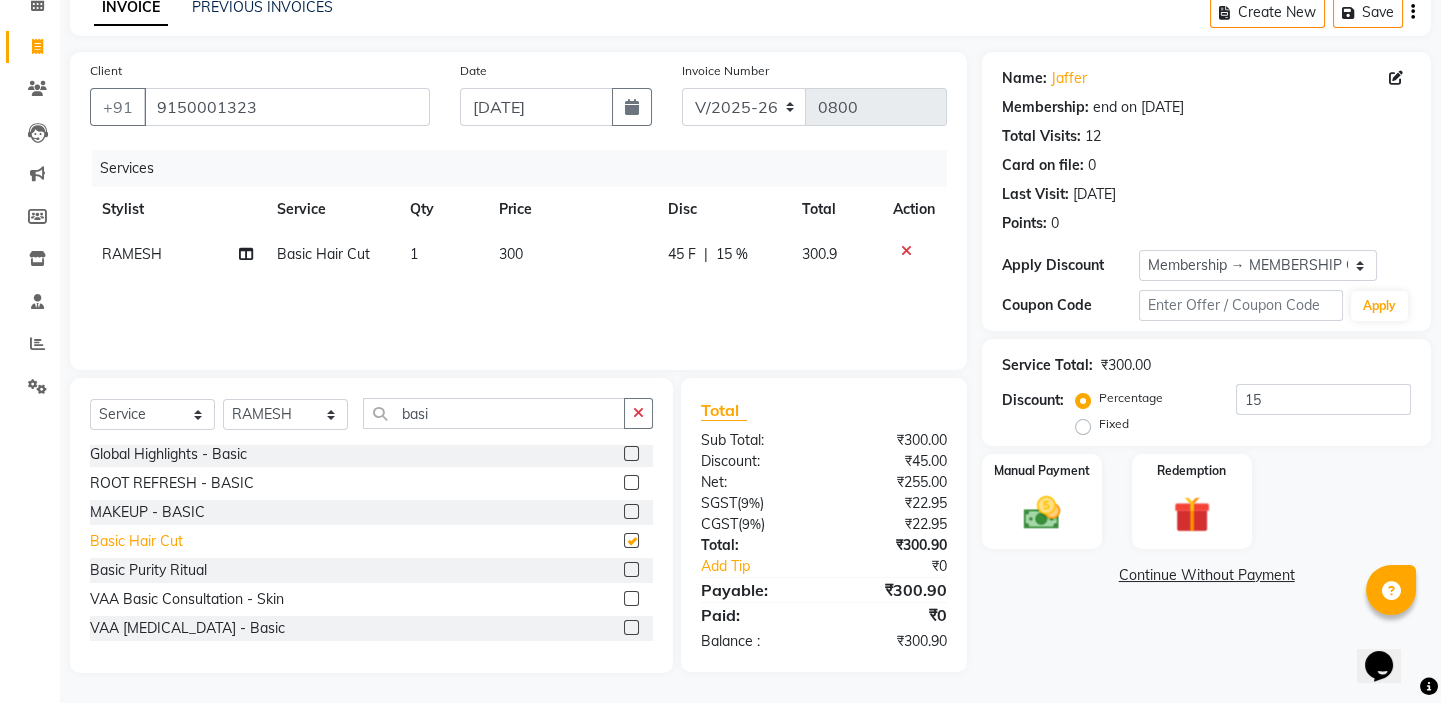 checkbox on "false" 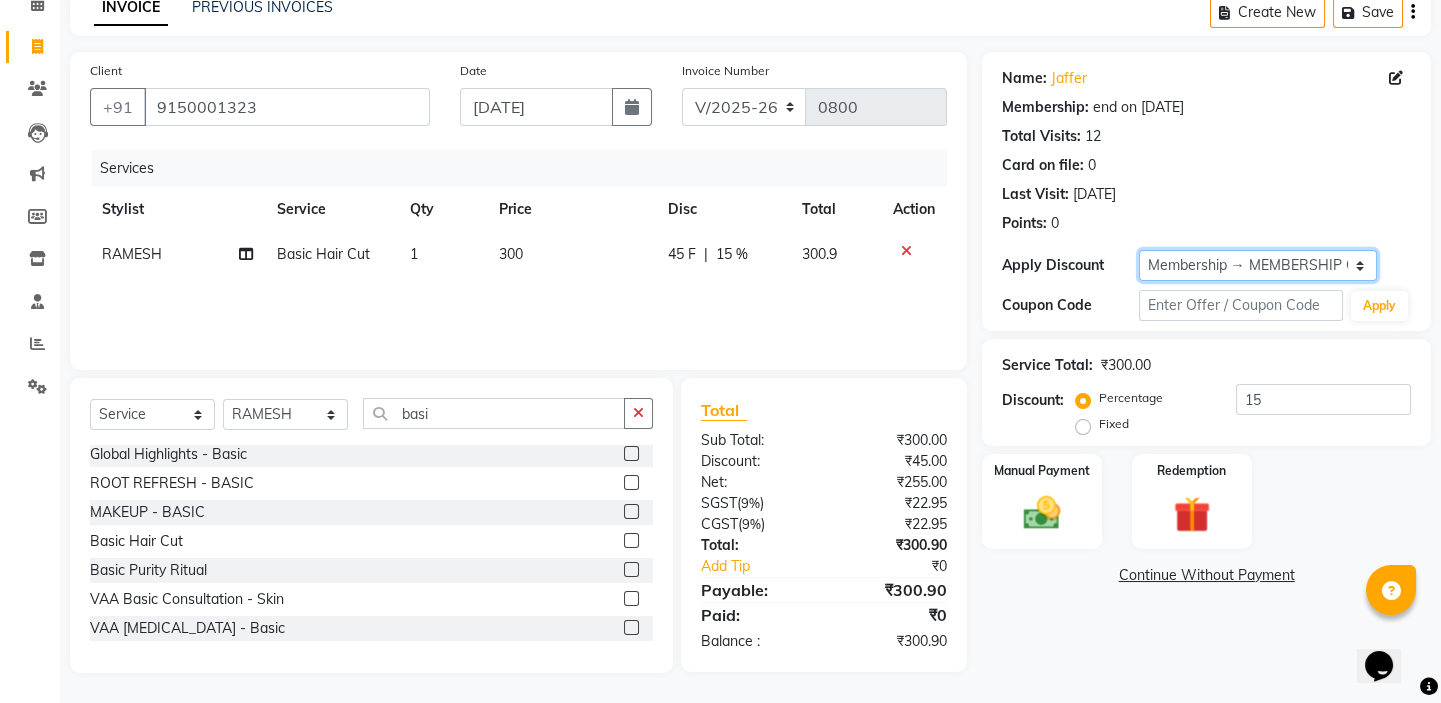 click on "Select Membership → MEMBERSHIP CARD" 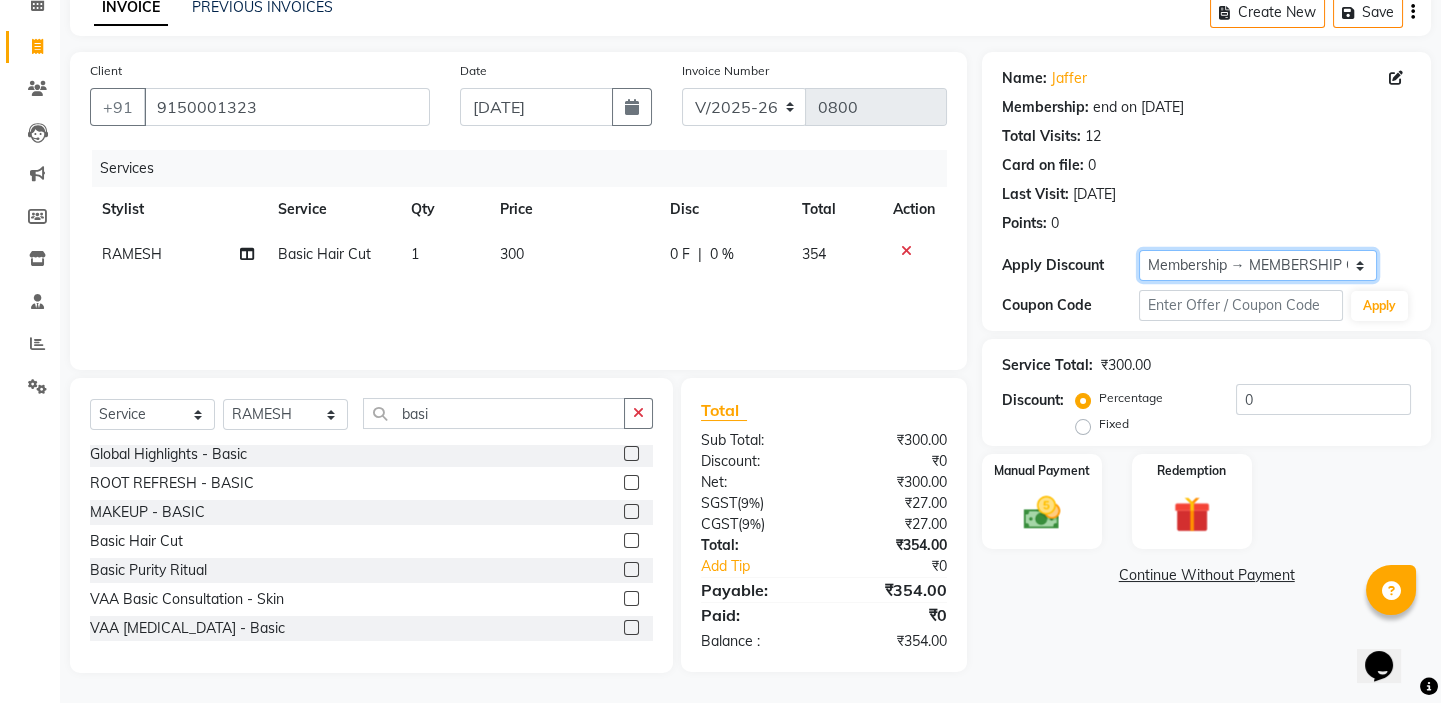 drag, startPoint x: 1171, startPoint y: 266, endPoint x: 1171, endPoint y: 278, distance: 12 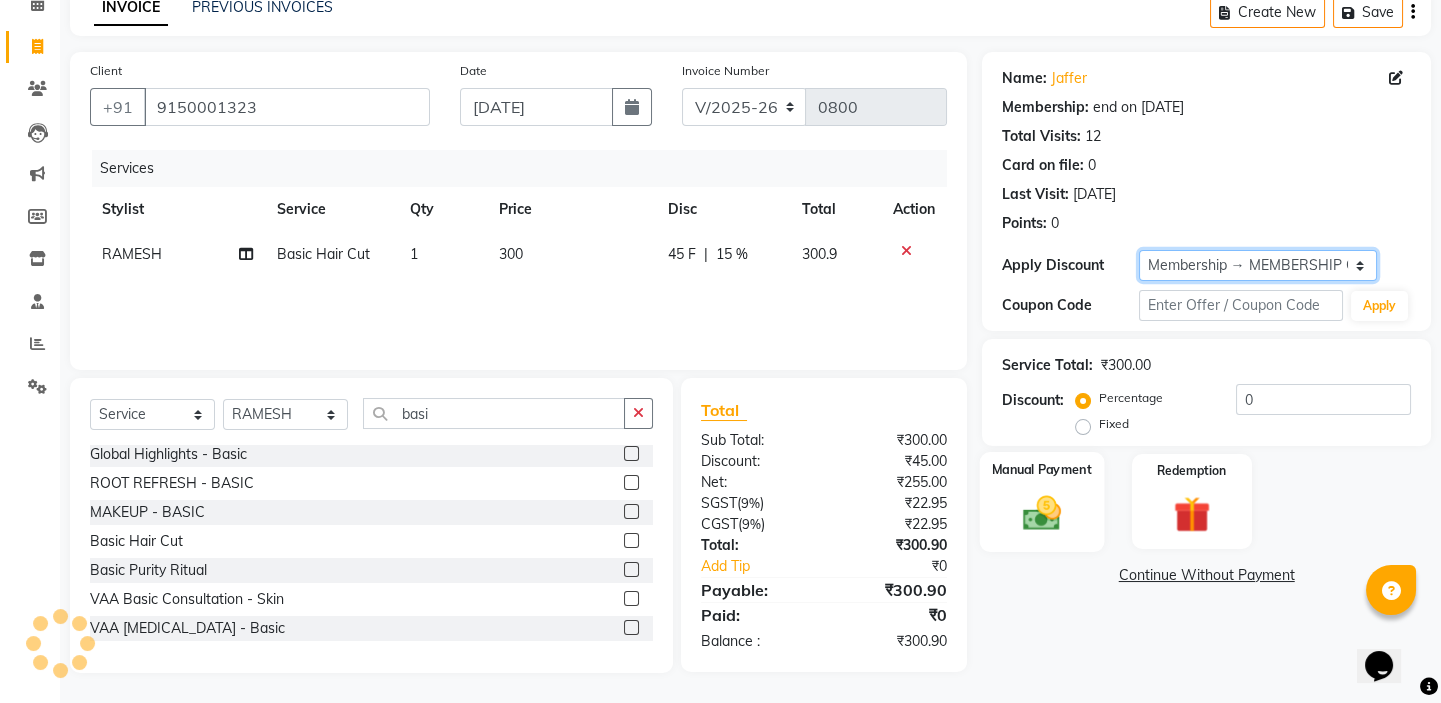 type on "15" 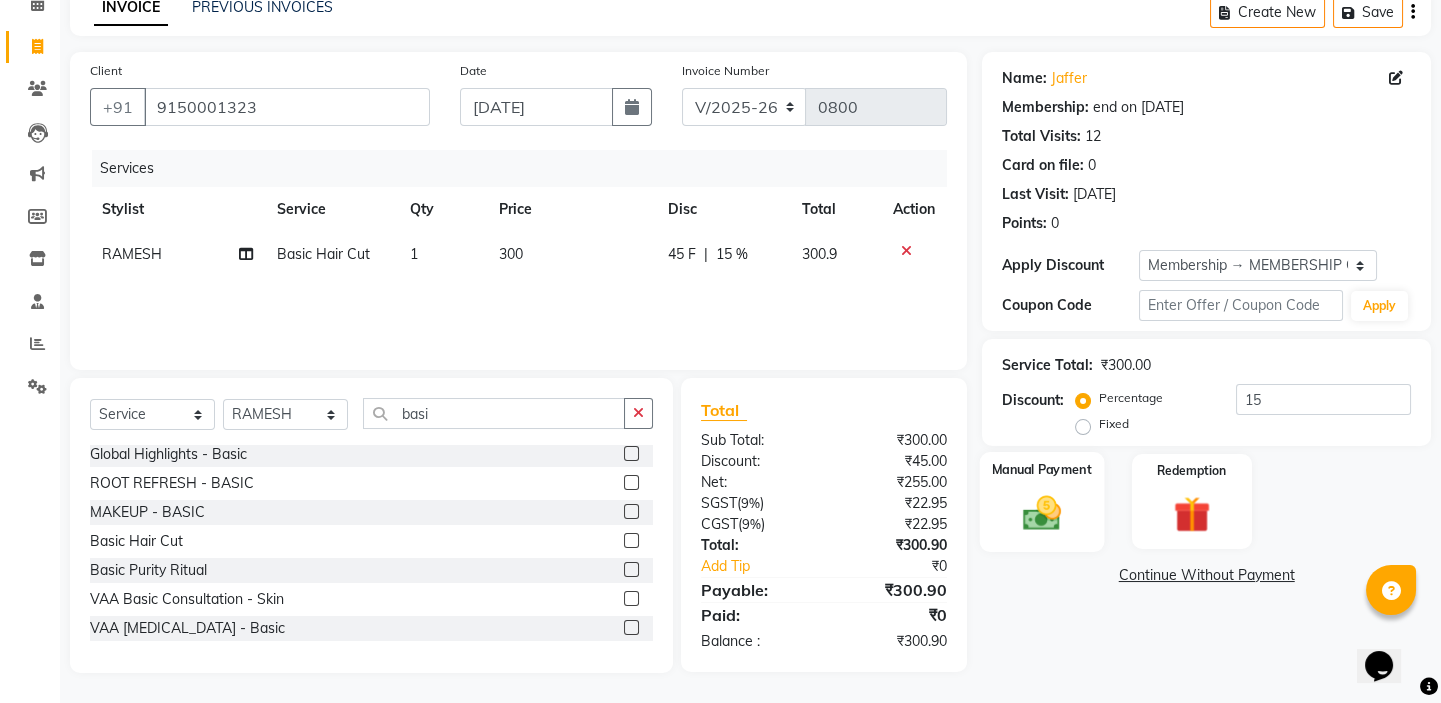 click 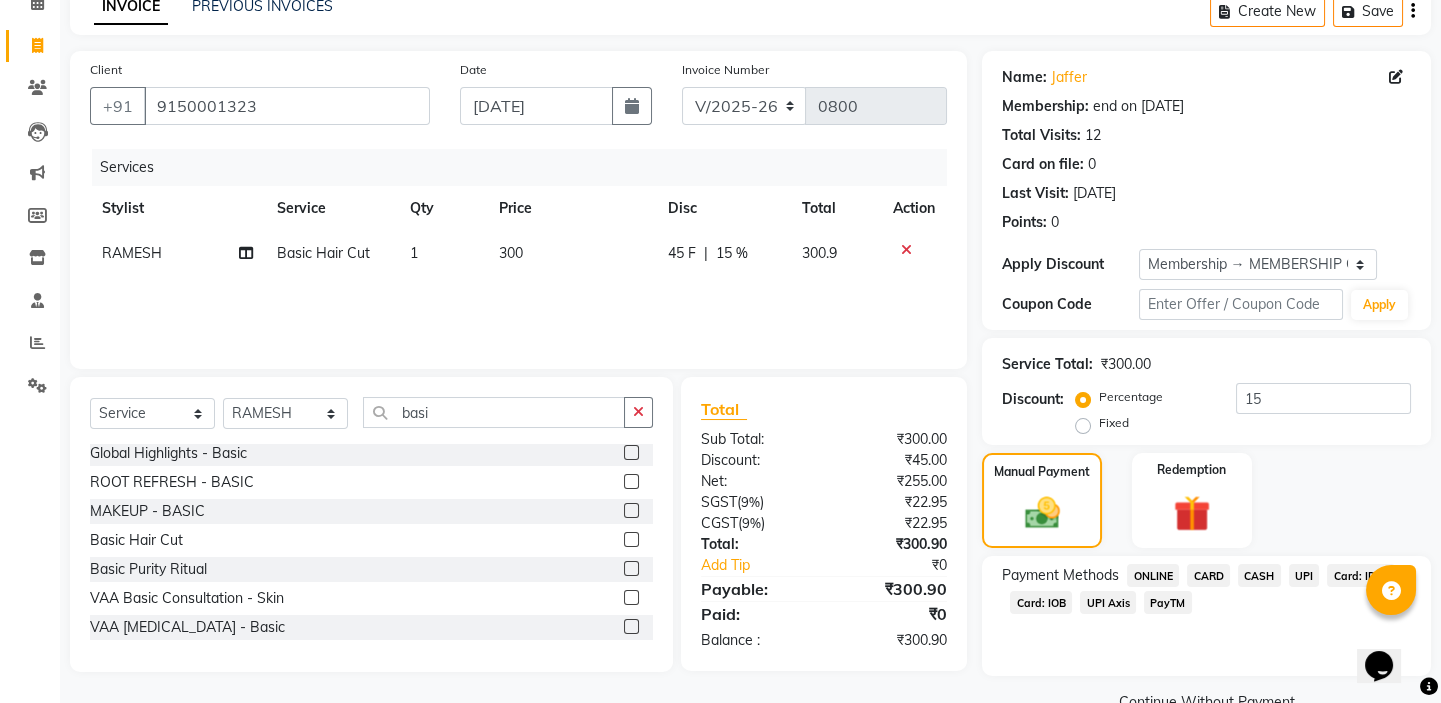 click on "UPI" 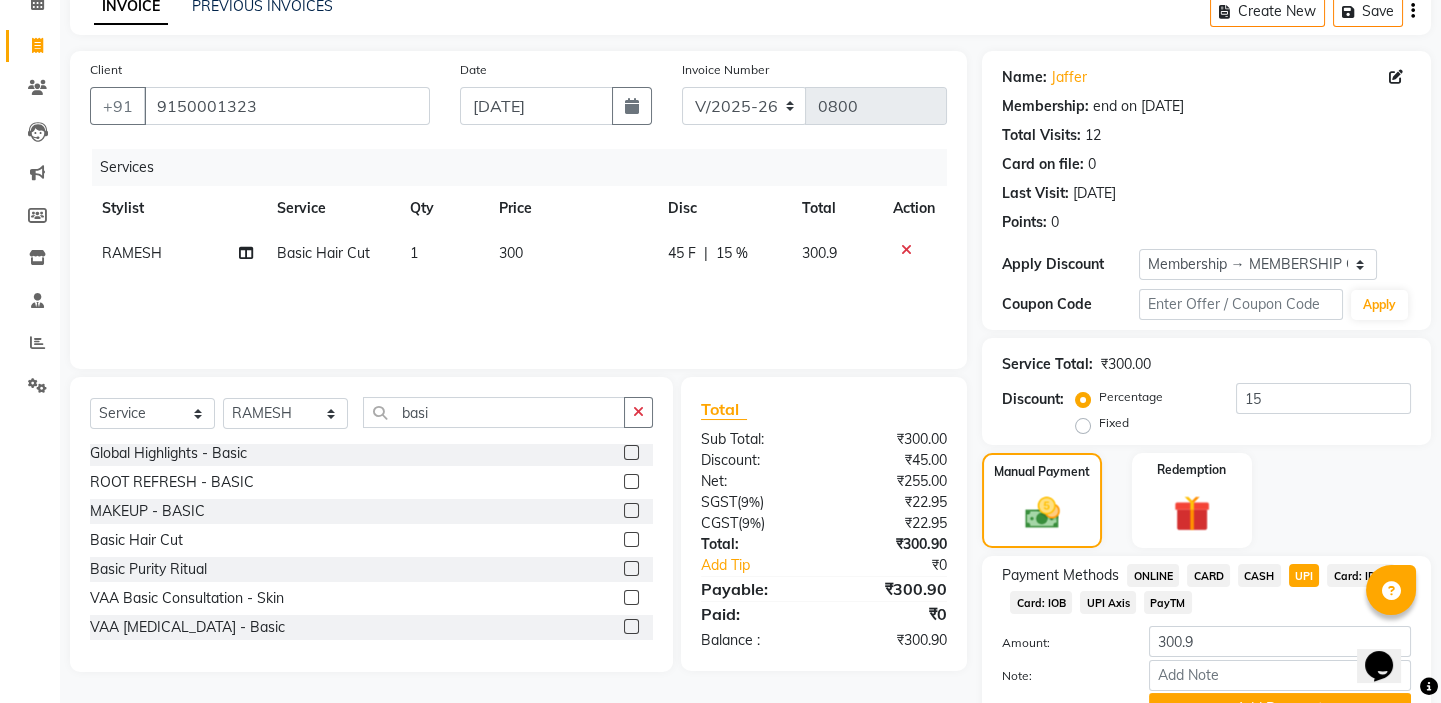 click on "CASH" 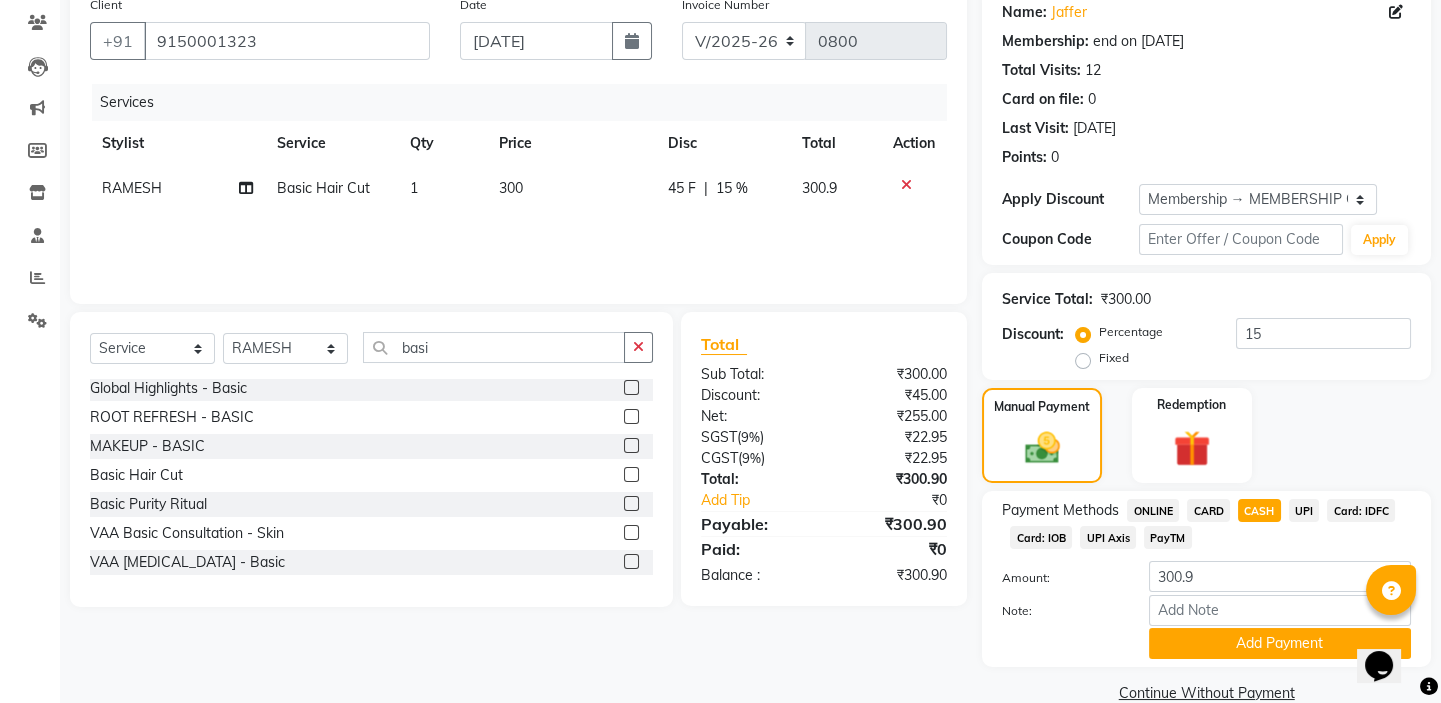 scroll, scrollTop: 199, scrollLeft: 0, axis: vertical 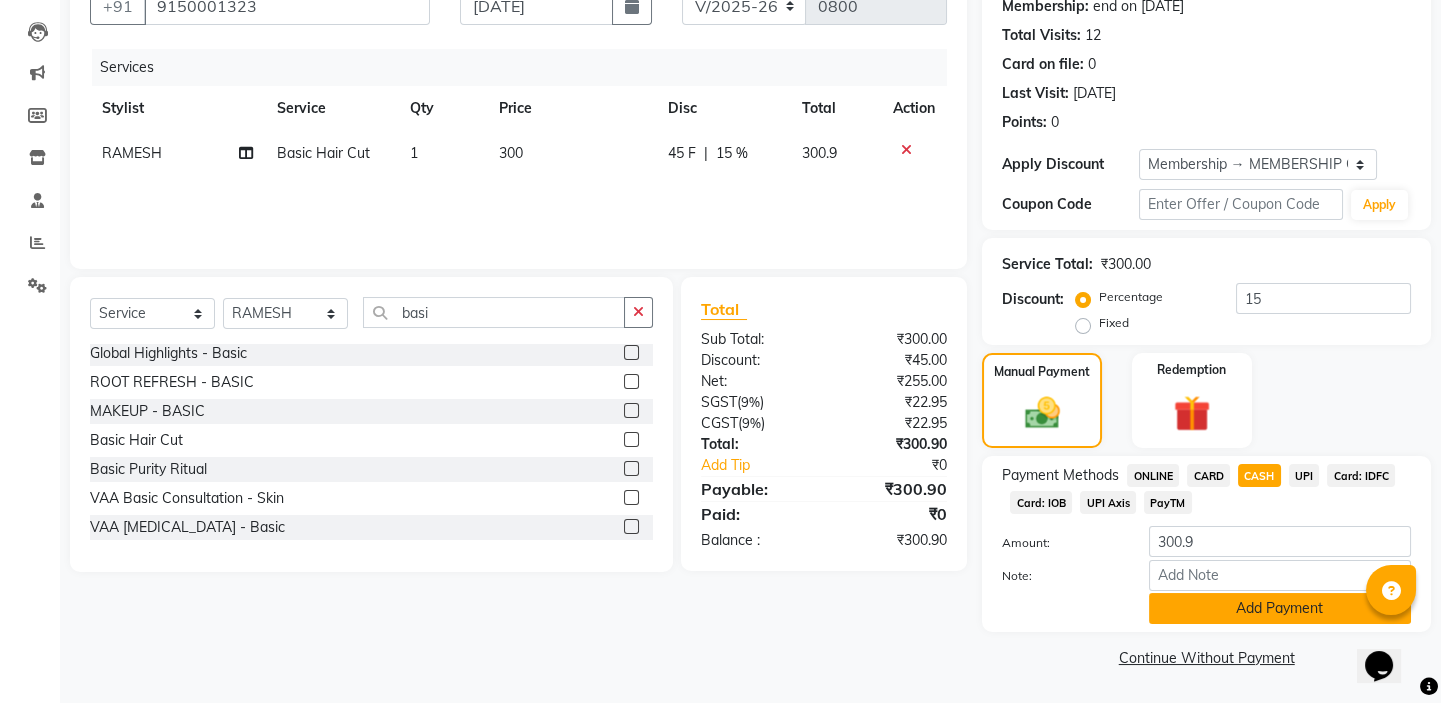 click on "Add Payment" 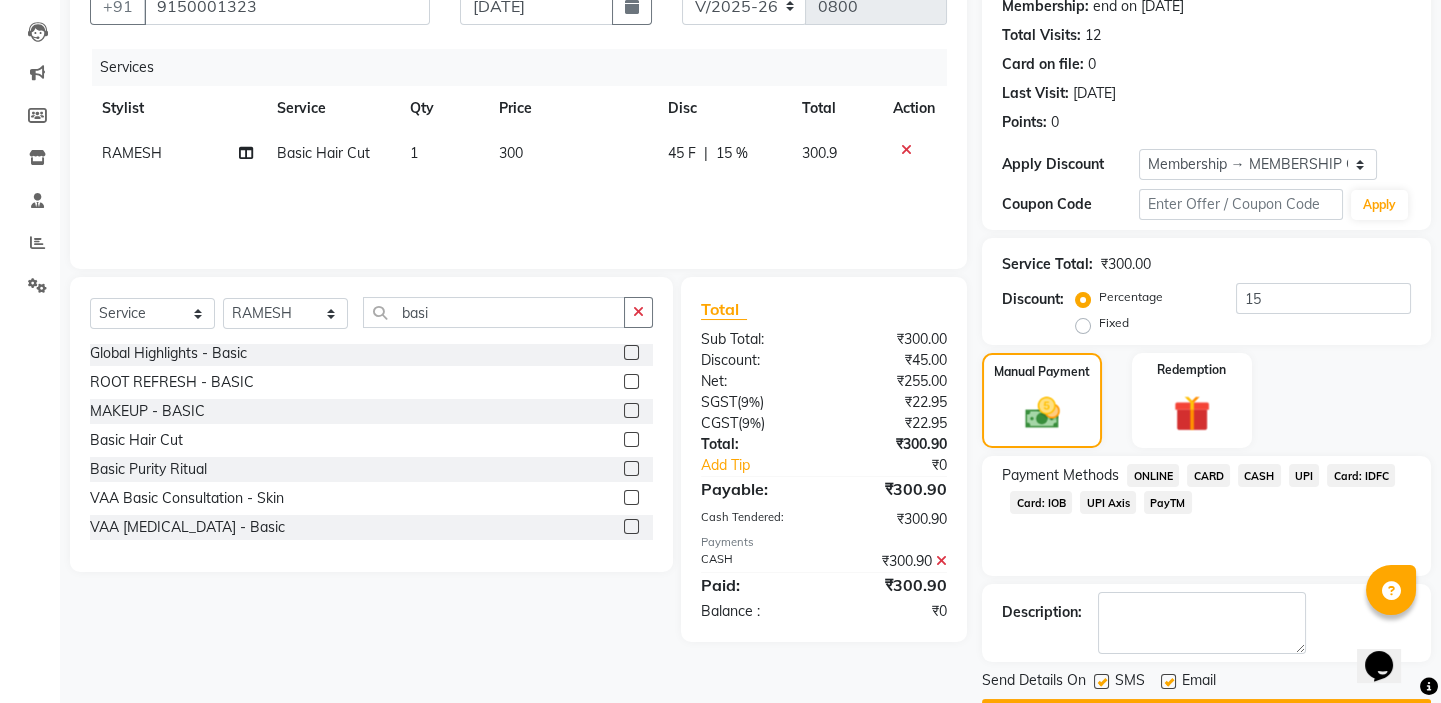 scroll, scrollTop: 255, scrollLeft: 0, axis: vertical 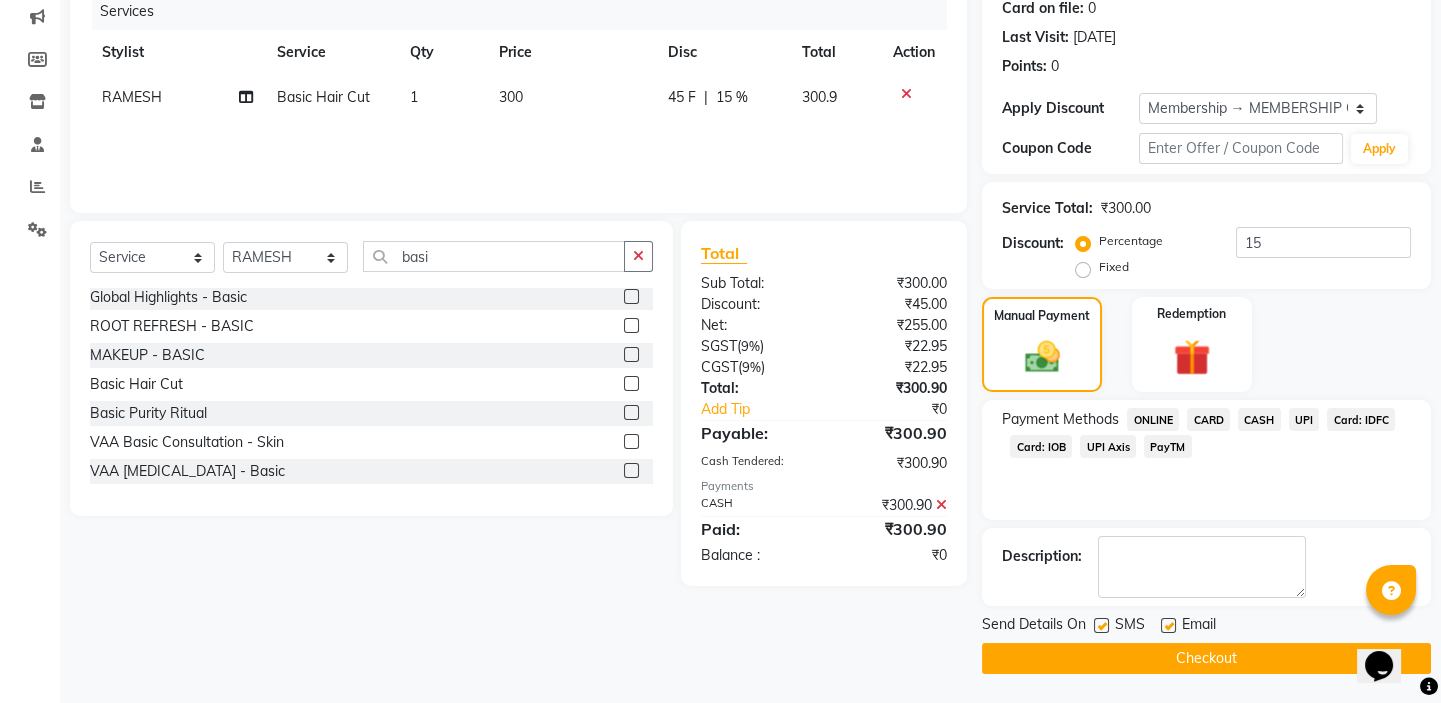 click on "Checkout" 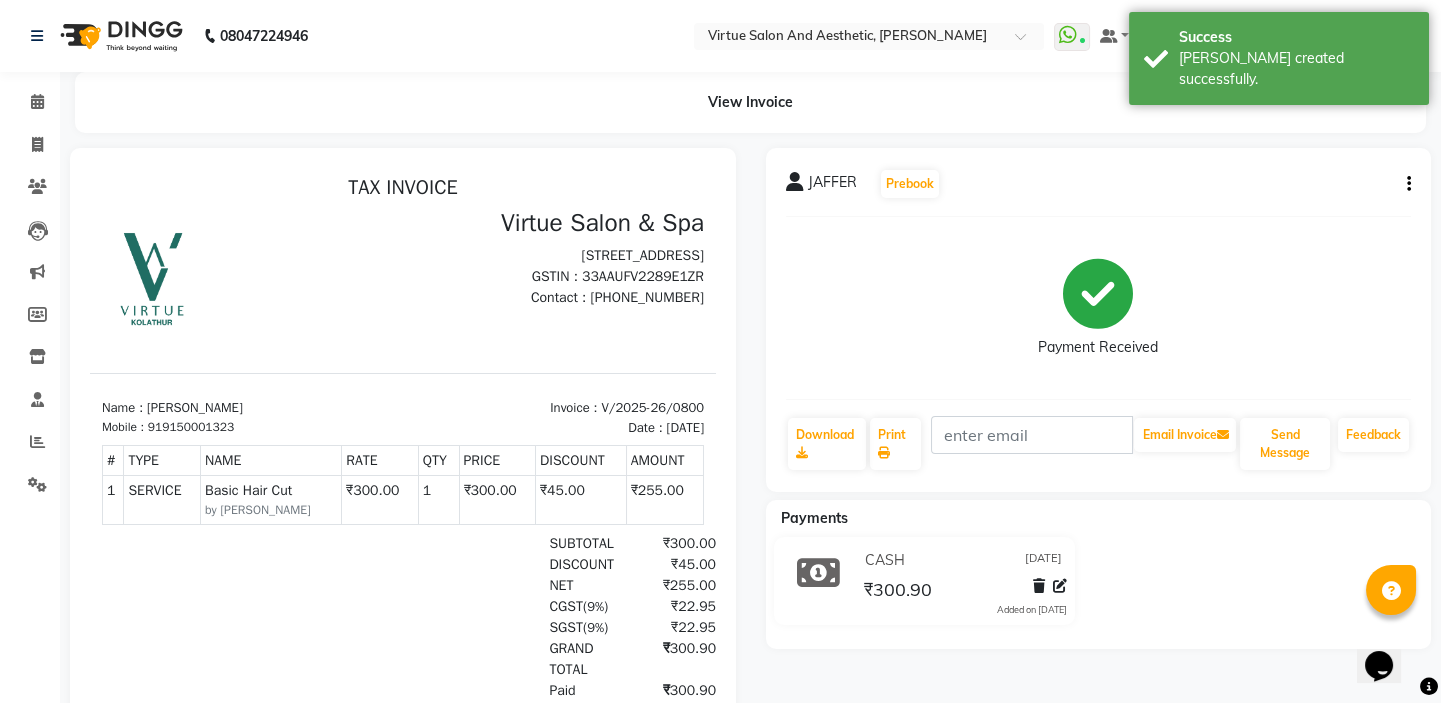 scroll, scrollTop: 0, scrollLeft: 0, axis: both 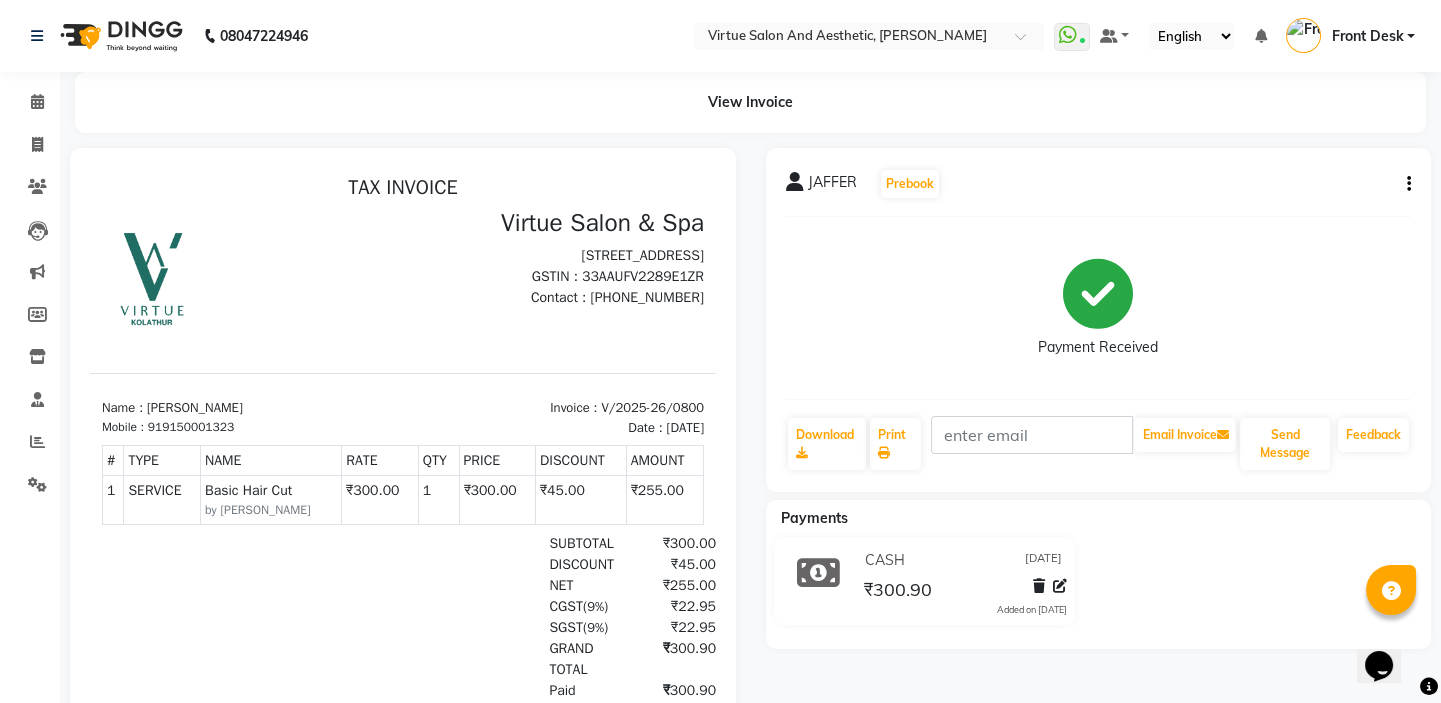 click on "Name  : JAFFER
Mobile :
919150001323
Invoice : V/2025-26/0800
Date : July 14, 2025" at bounding box center [403, 405] 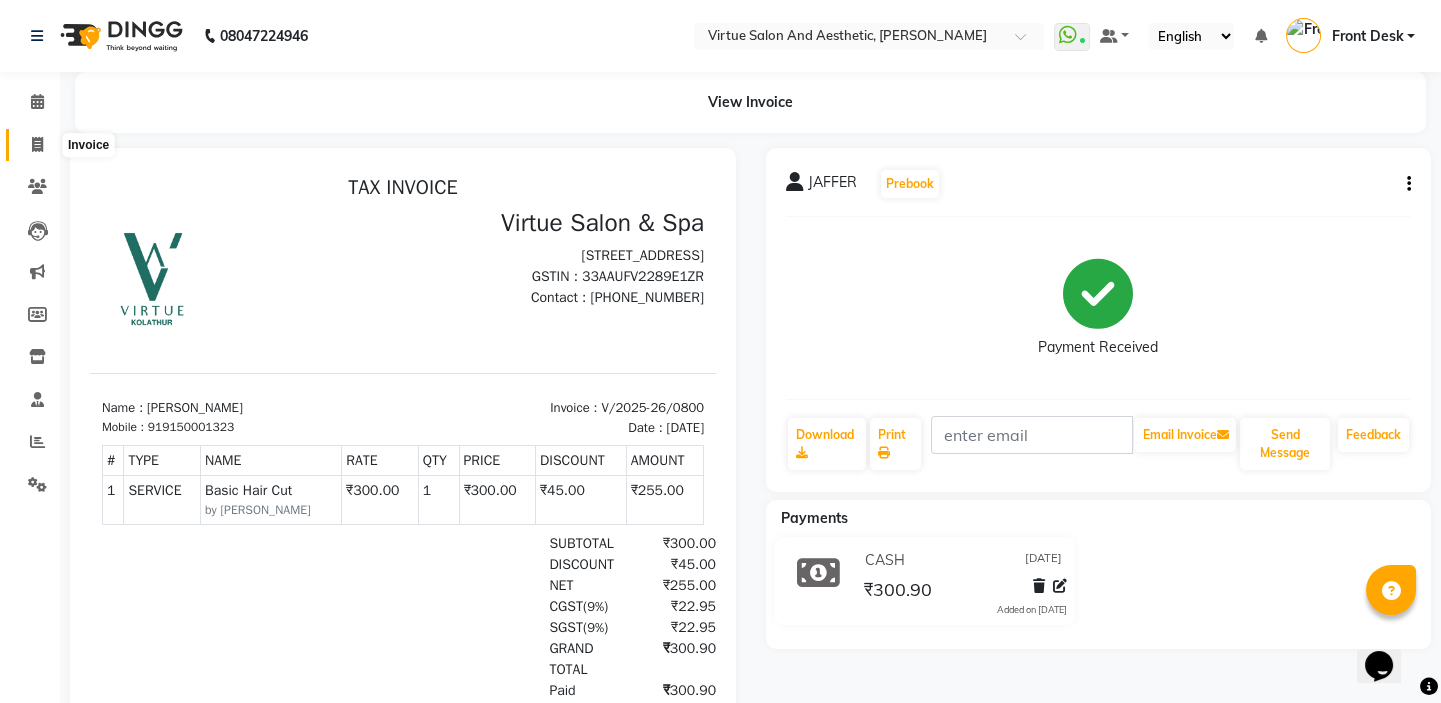 click 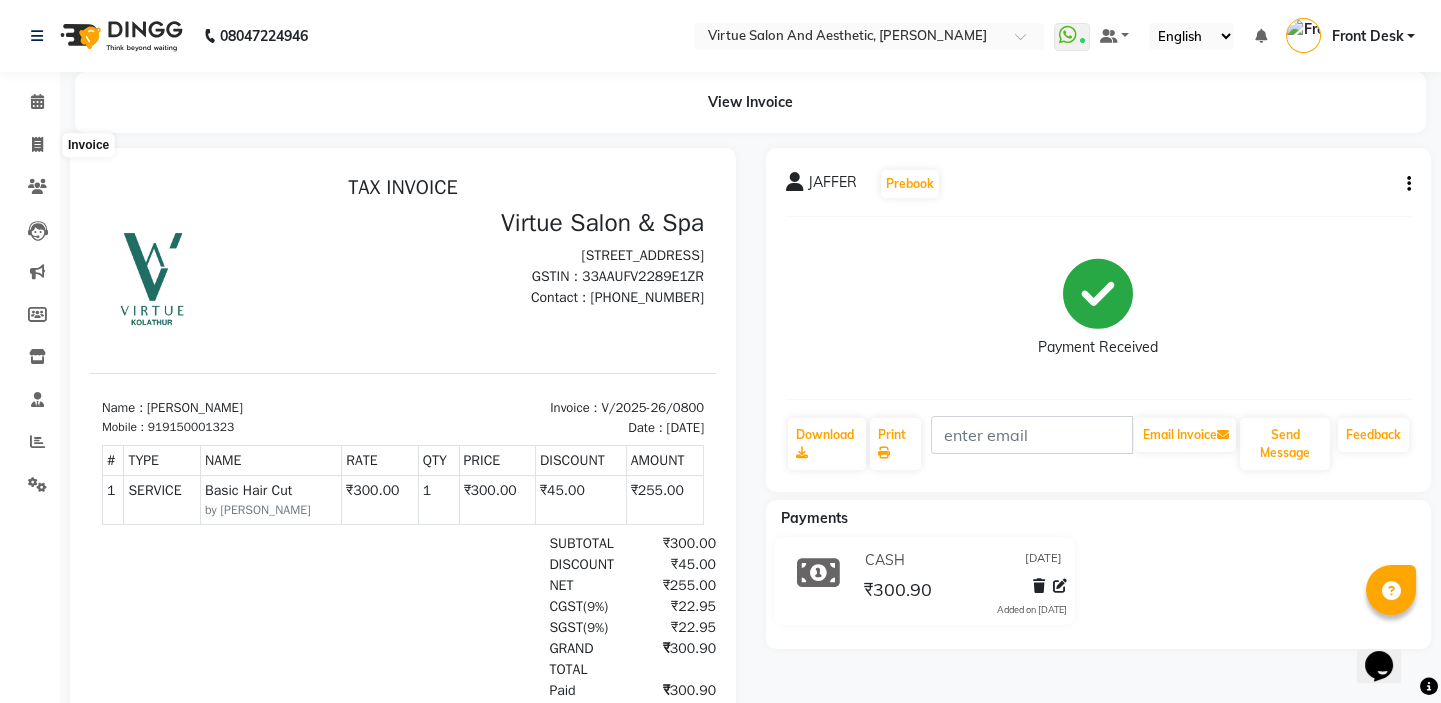 select on "service" 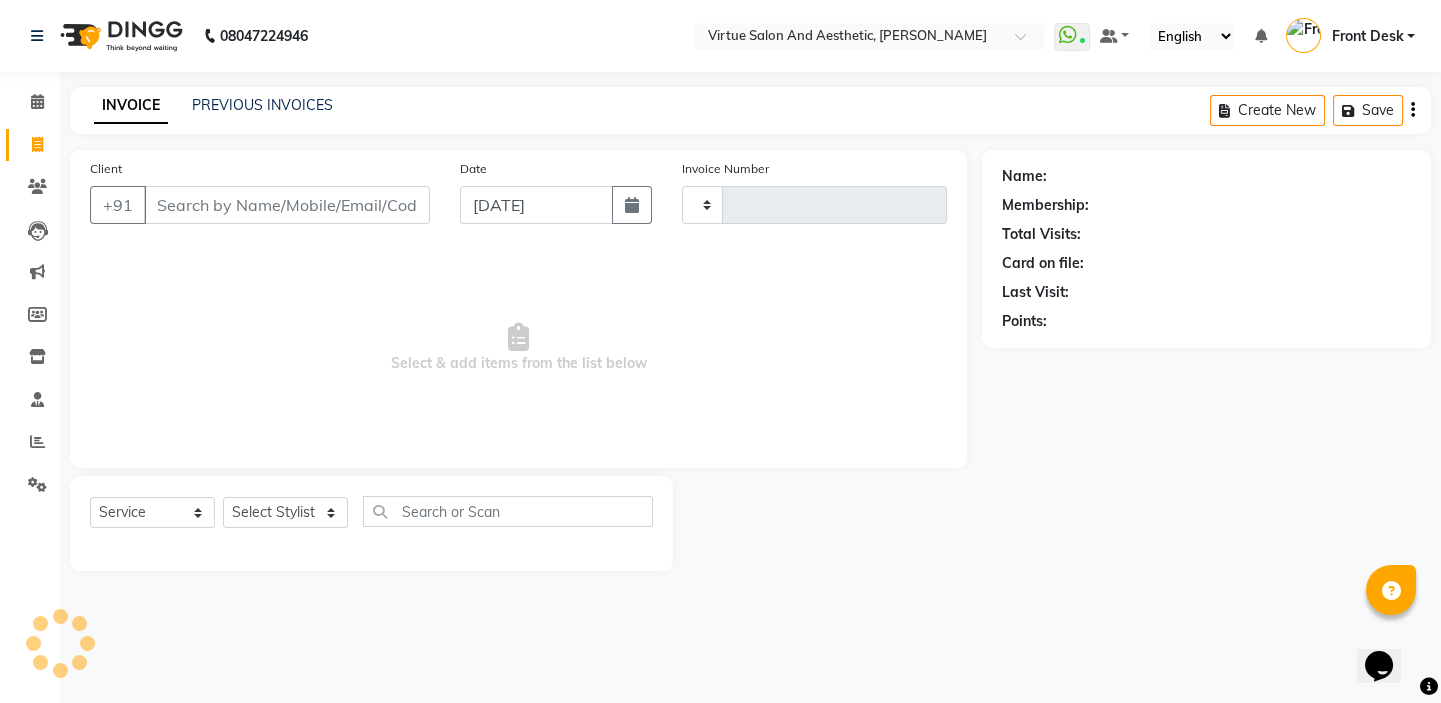 type on "0801" 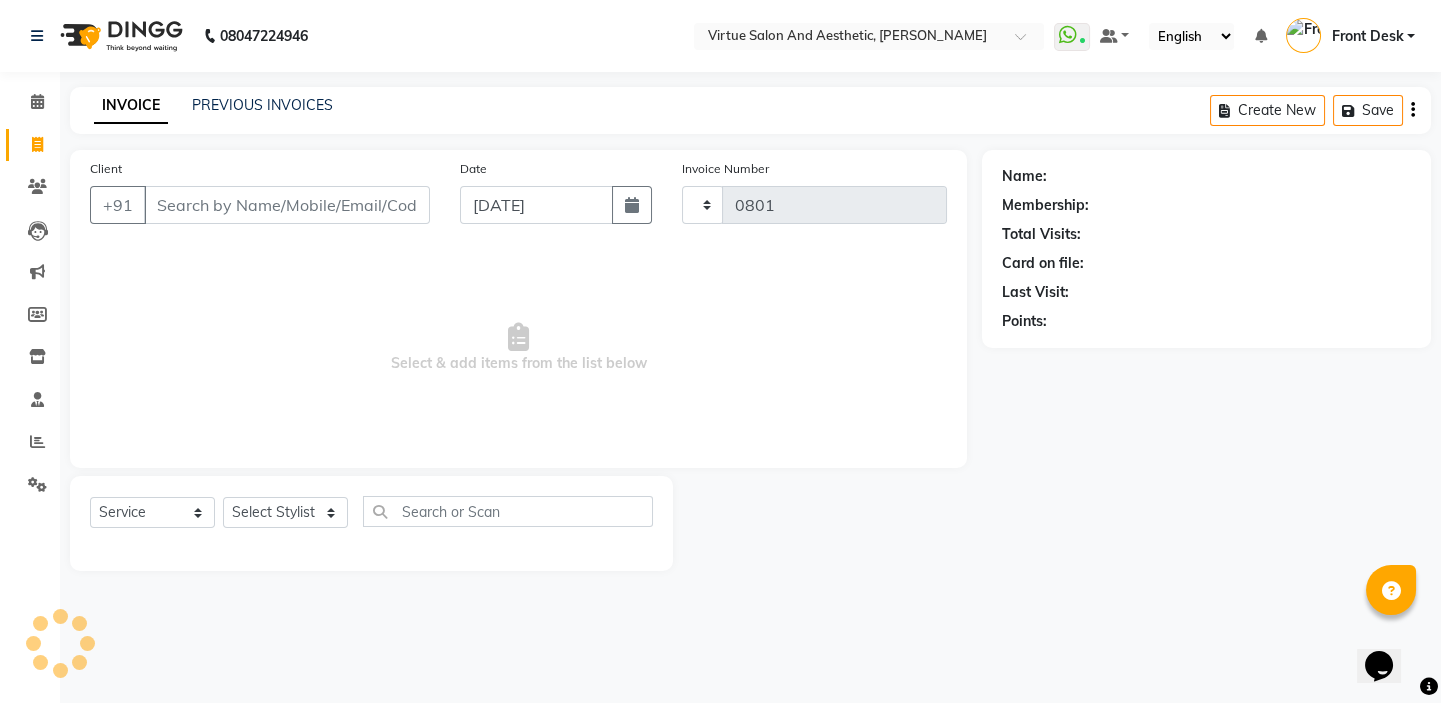 select on "7053" 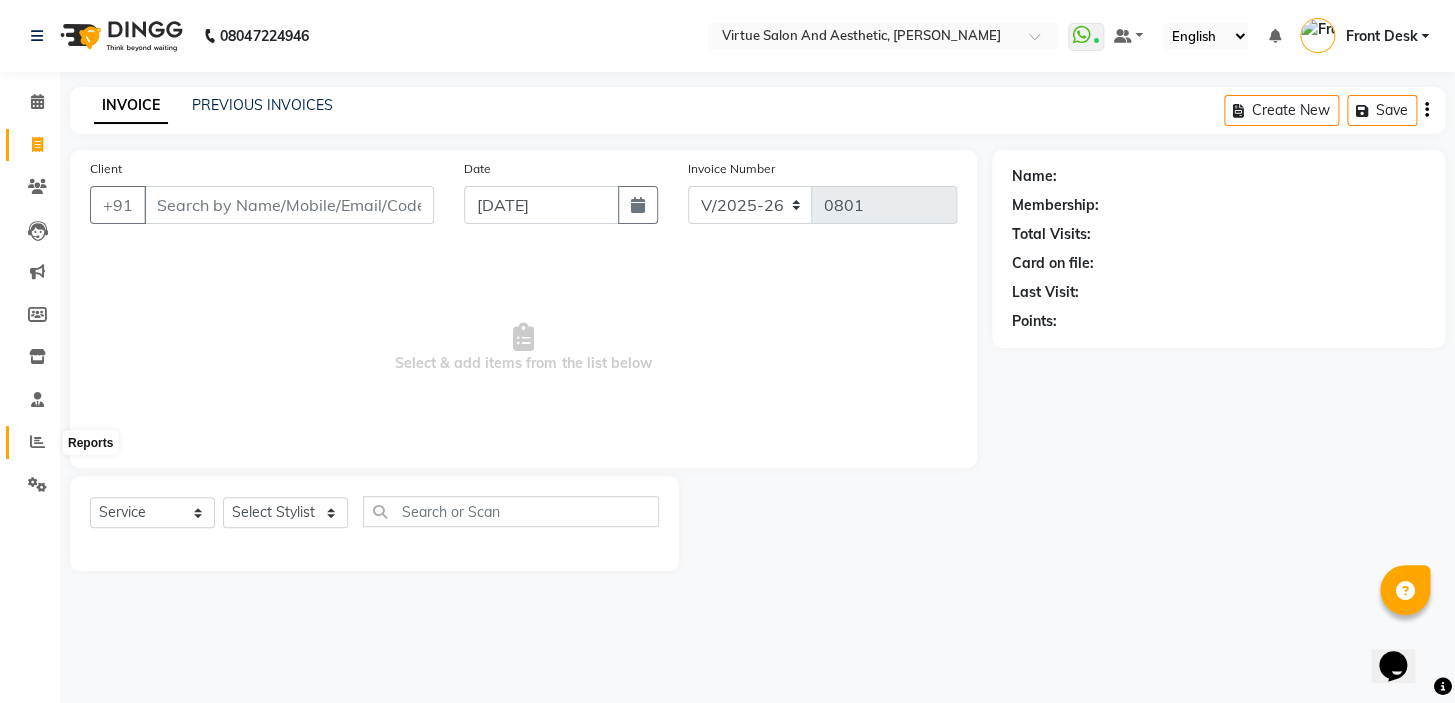 click 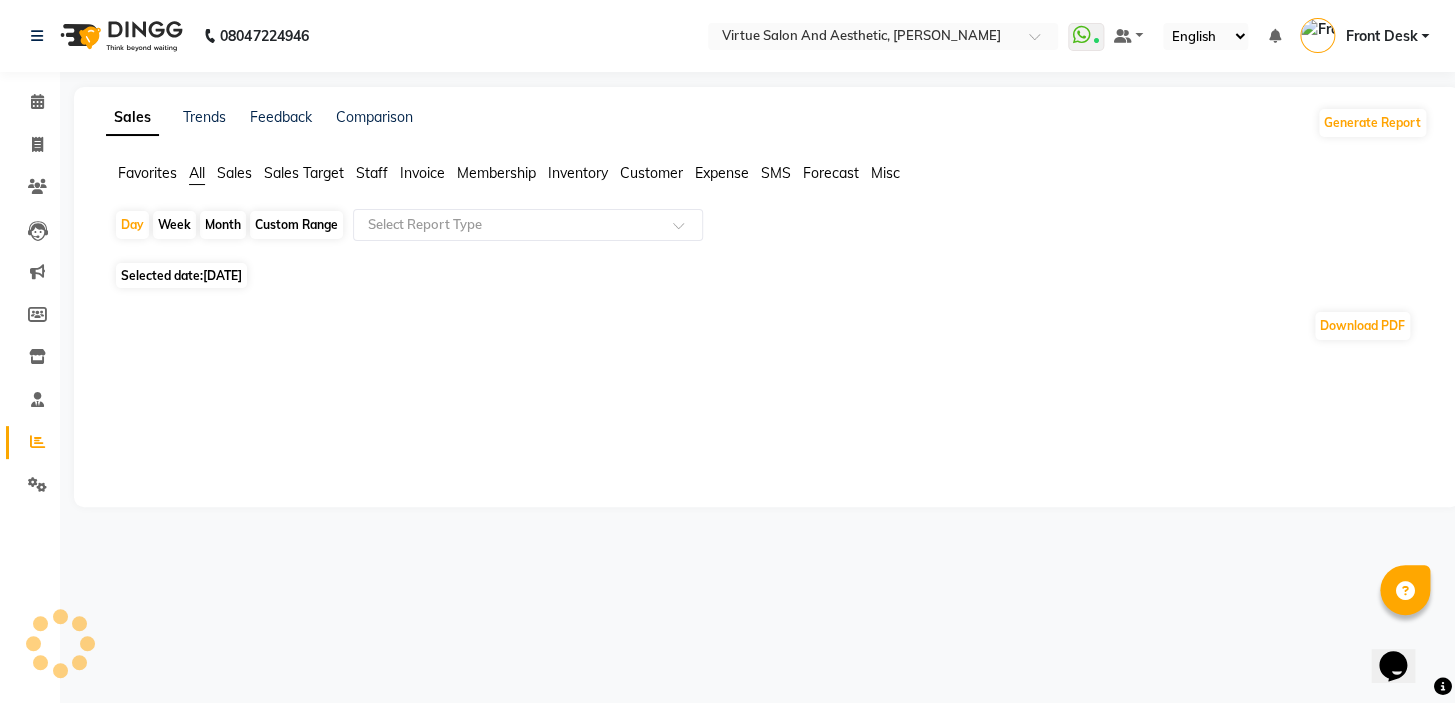 click on "Sales" 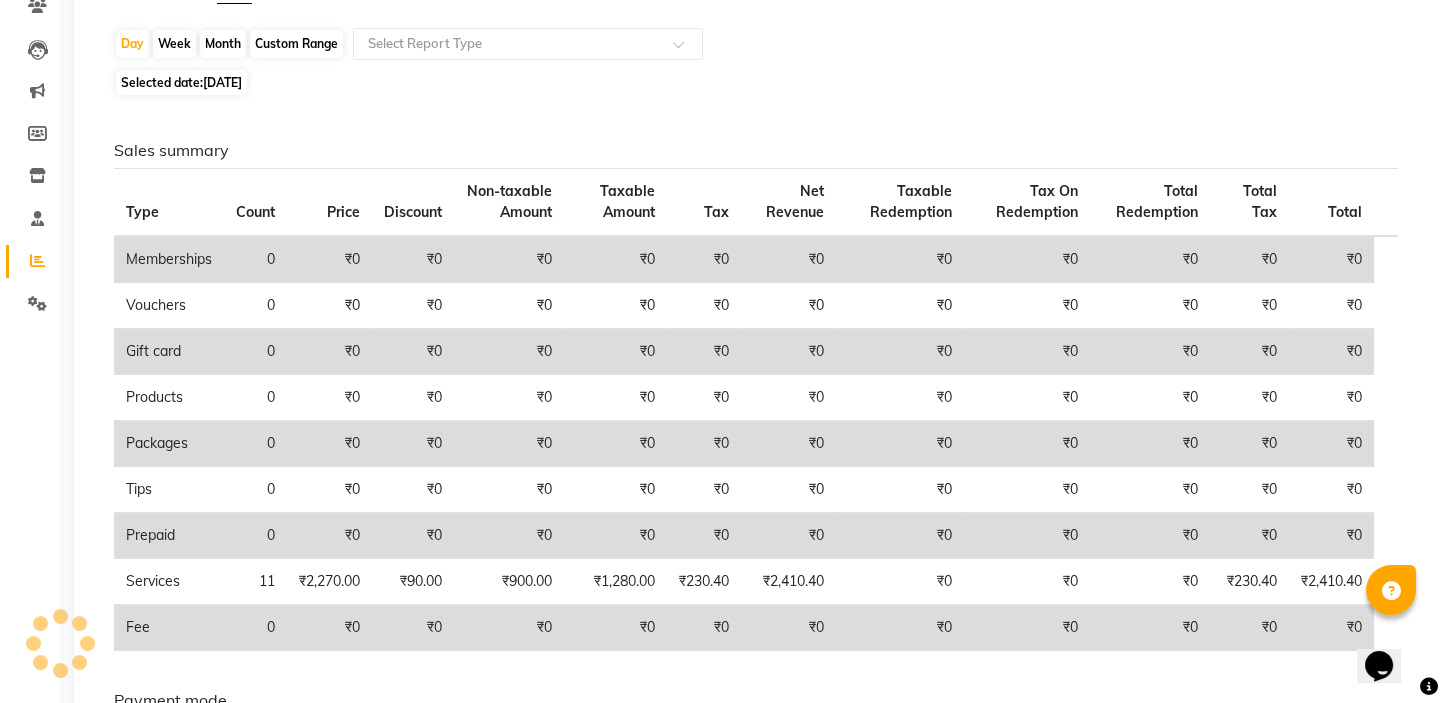 scroll, scrollTop: 0, scrollLeft: 0, axis: both 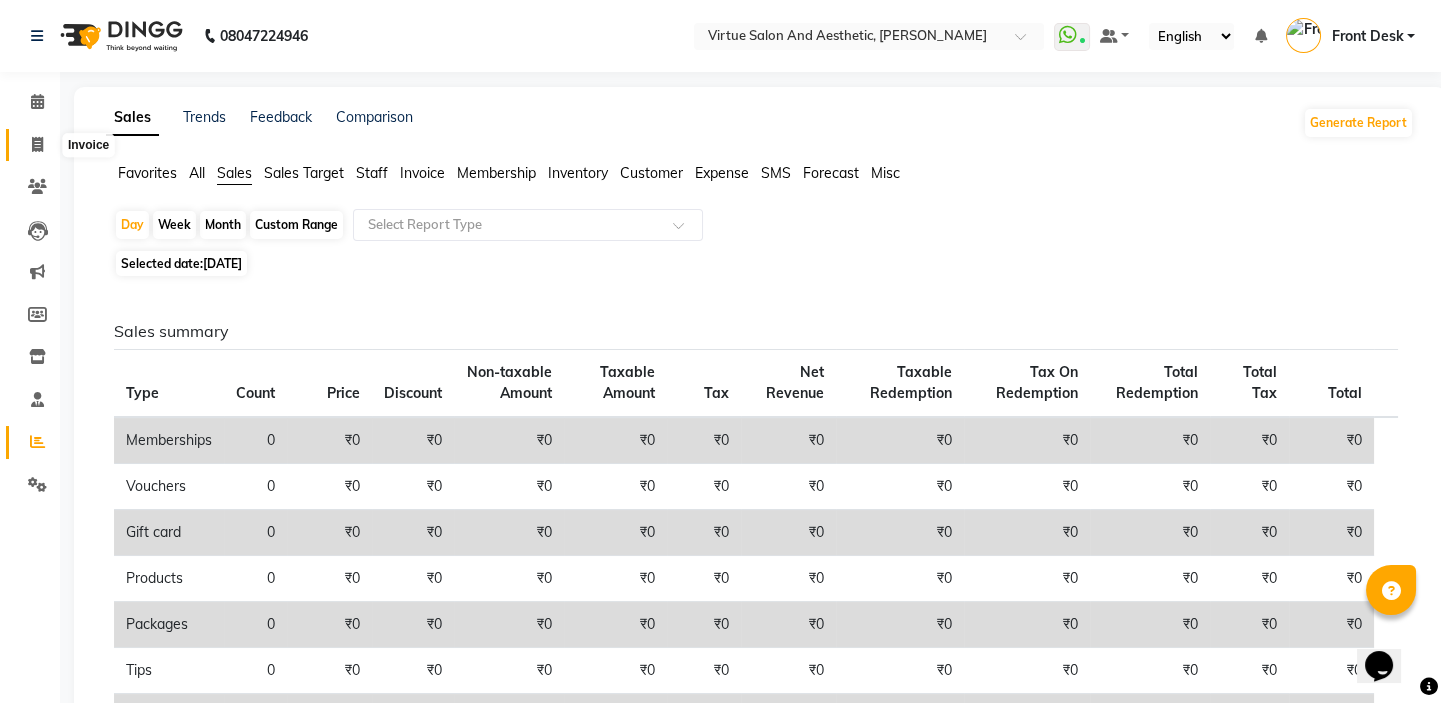 click 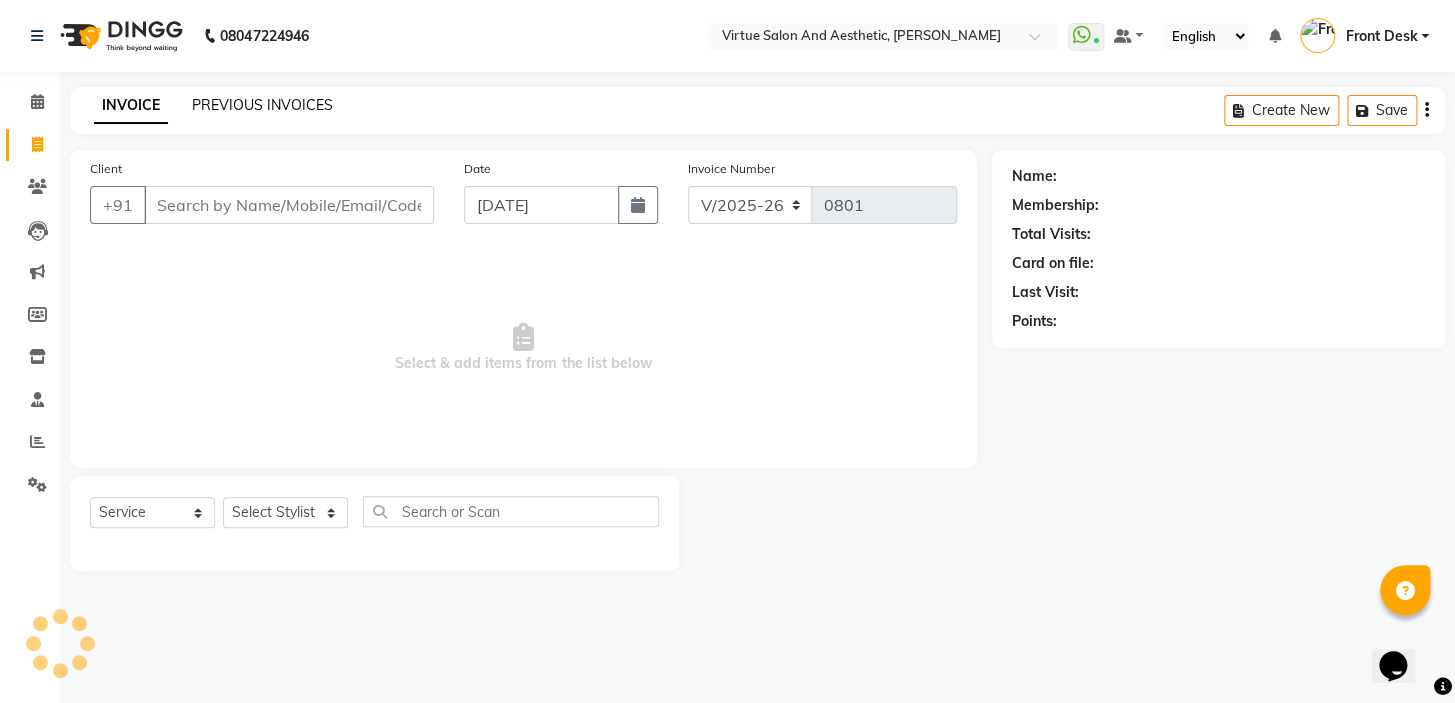 click on "PREVIOUS INVOICES" 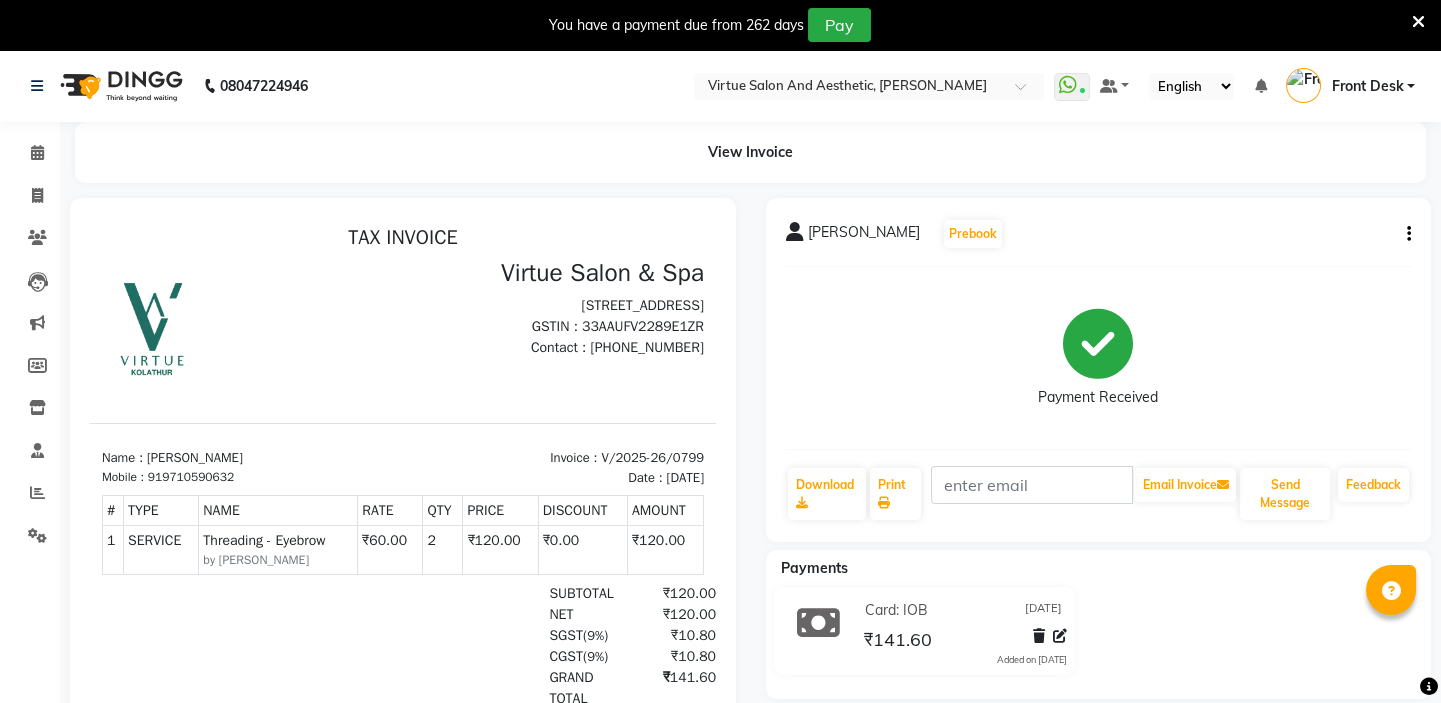 scroll, scrollTop: 0, scrollLeft: 0, axis: both 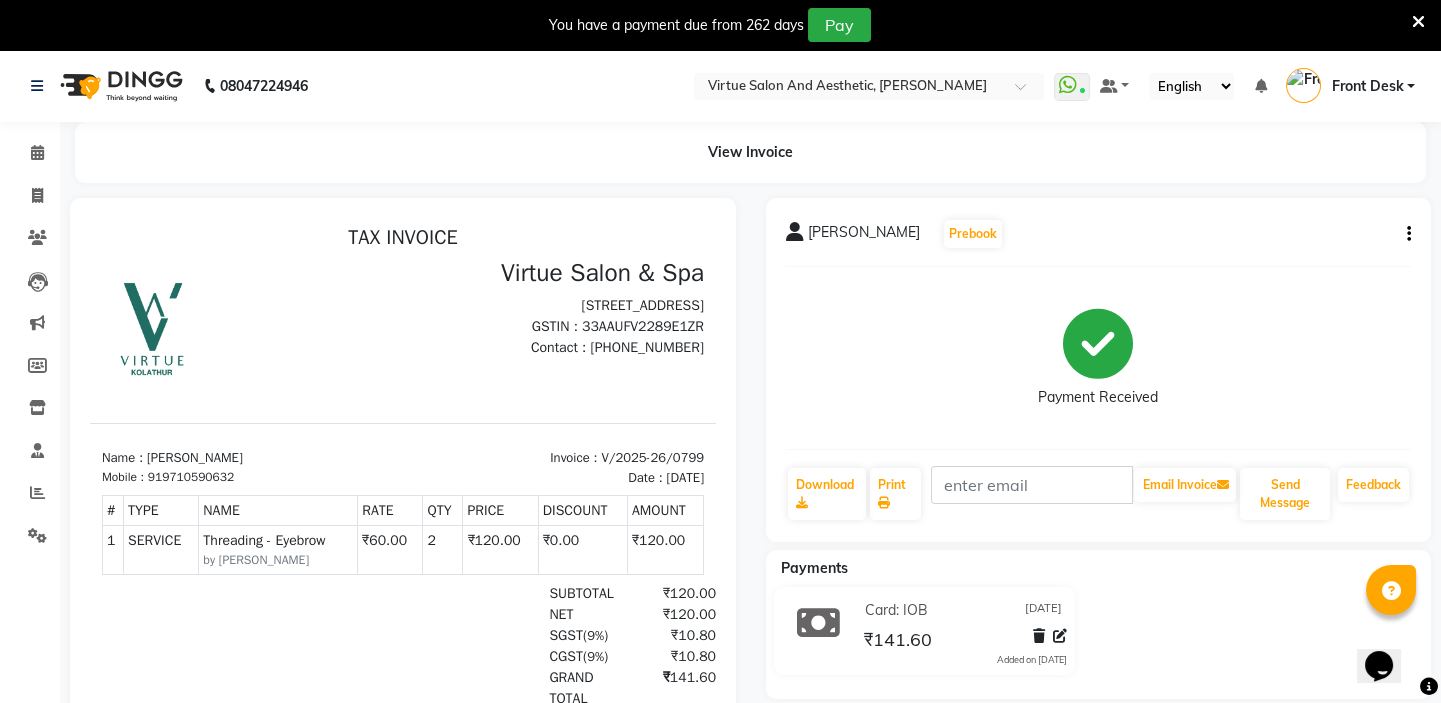 click 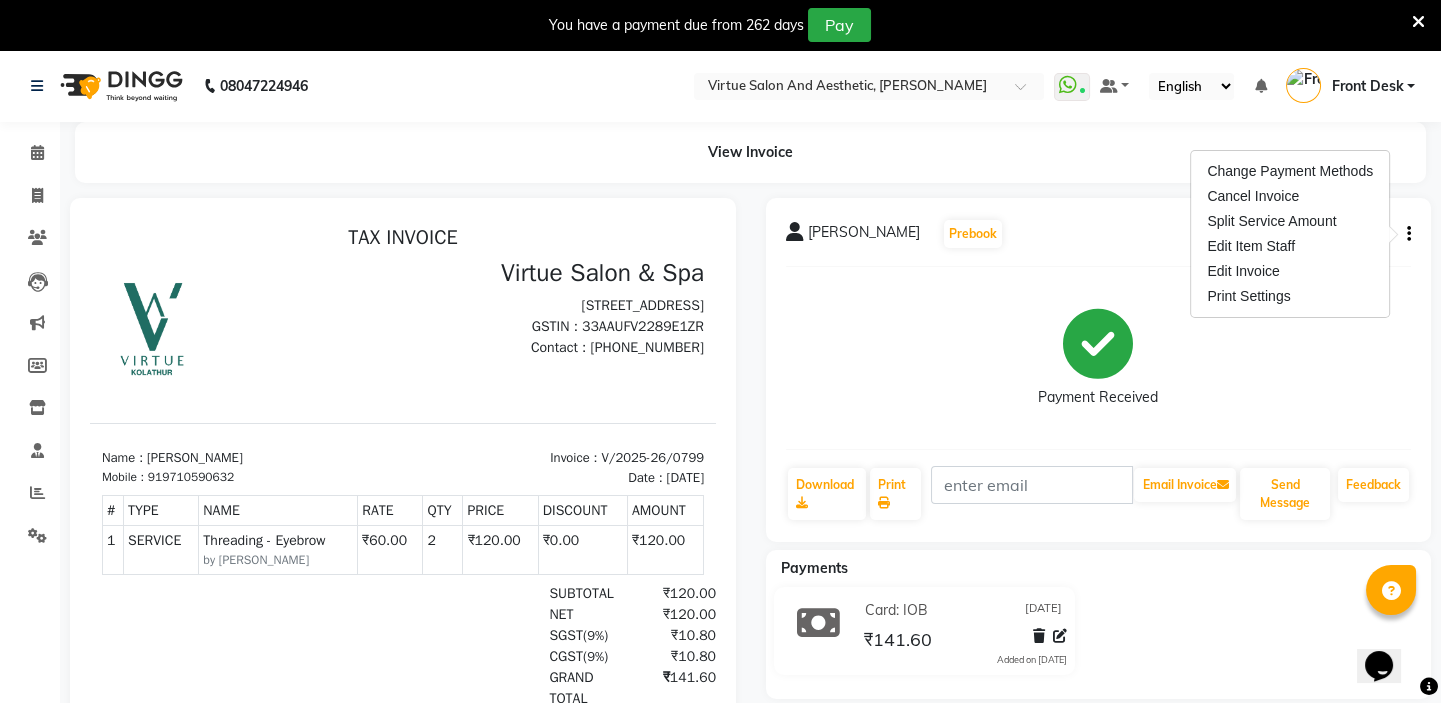 click on "Payment Received" 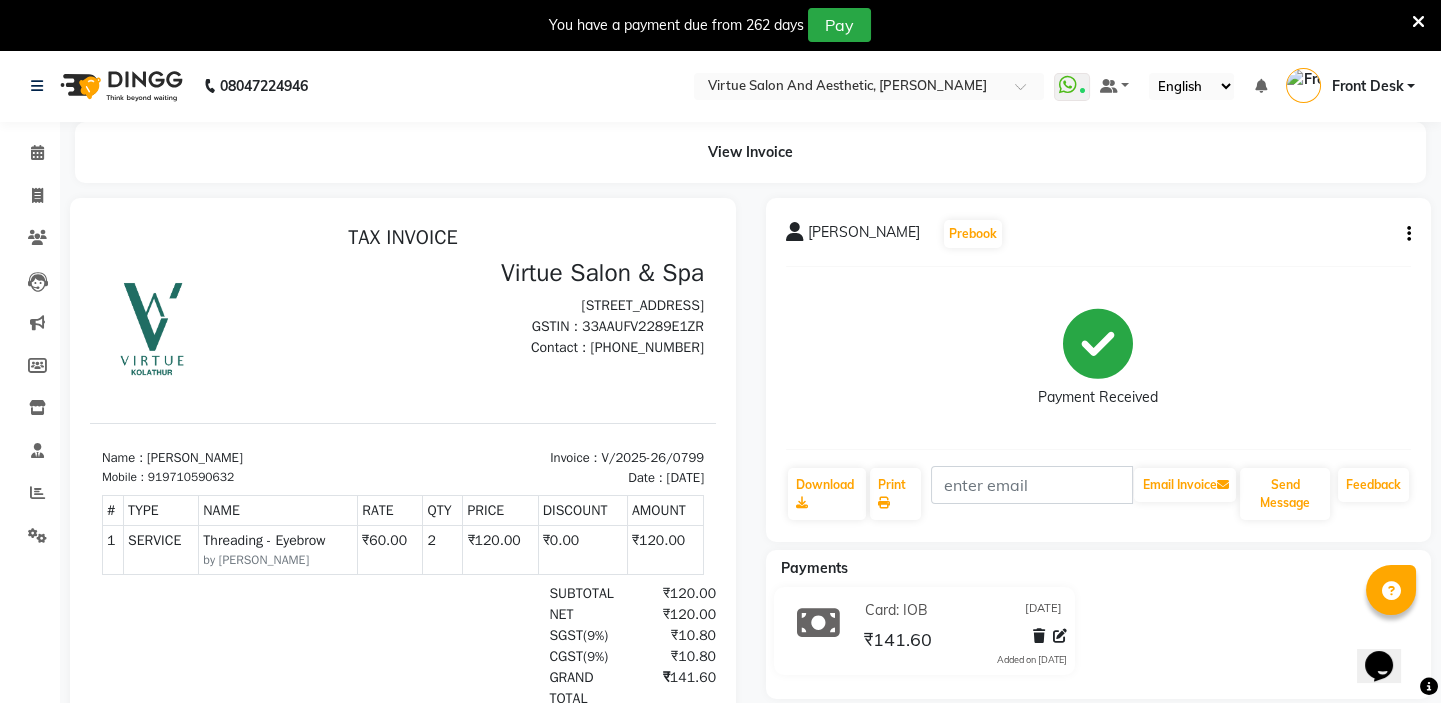 click on "[PERSON_NAME]" 